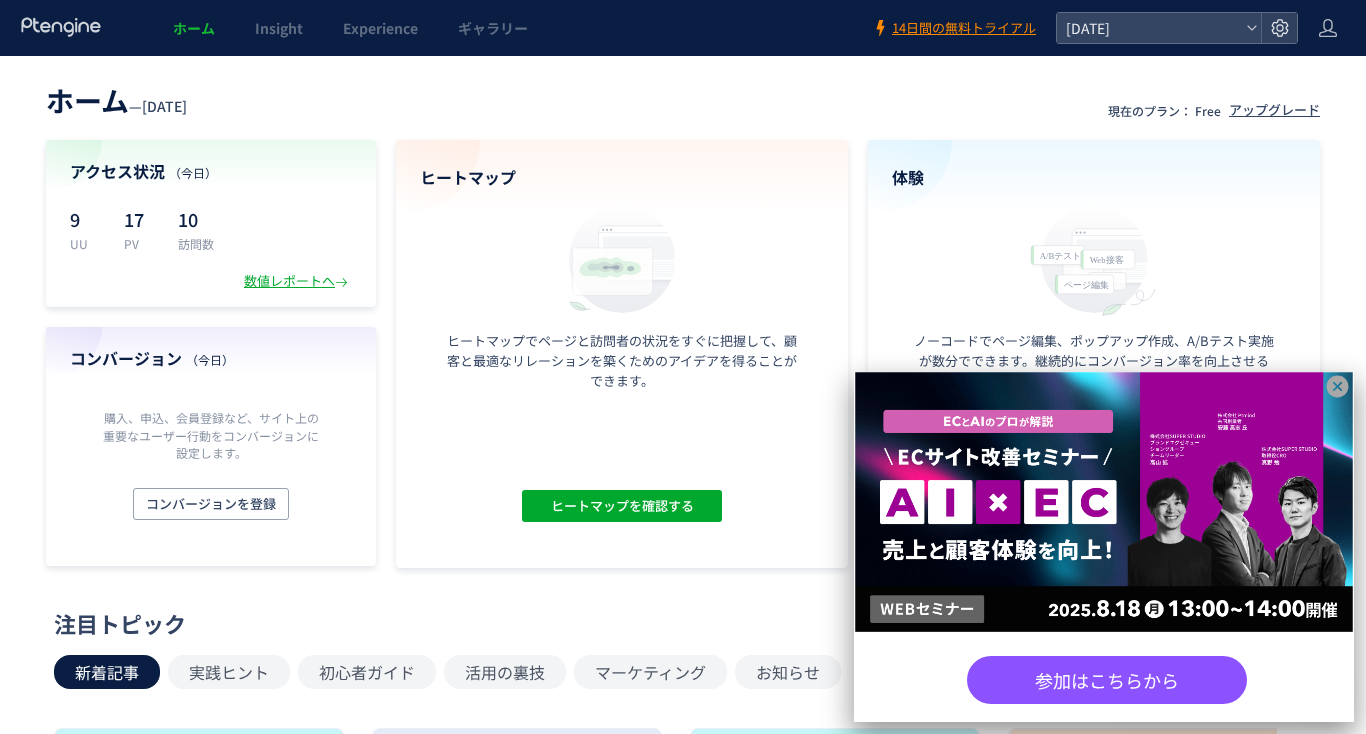 scroll, scrollTop: 0, scrollLeft: 0, axis: both 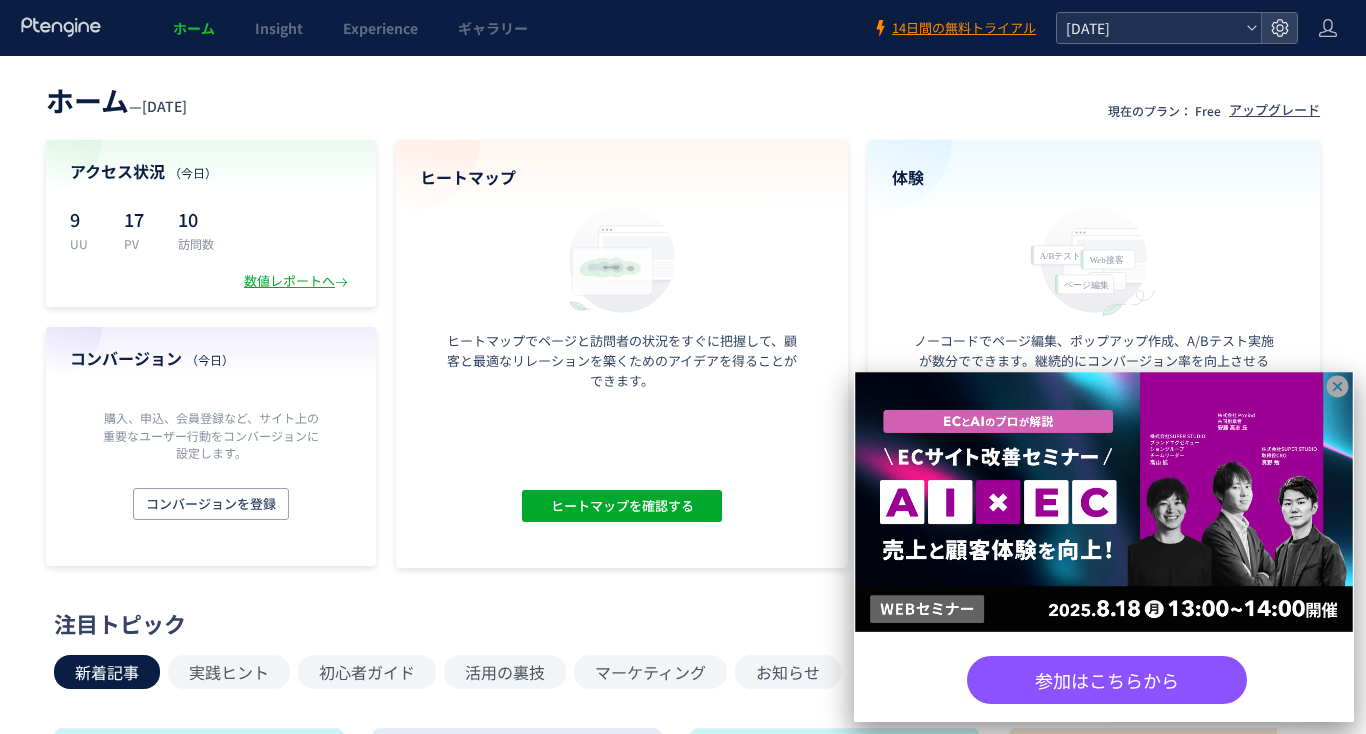 click on "[DATE]" 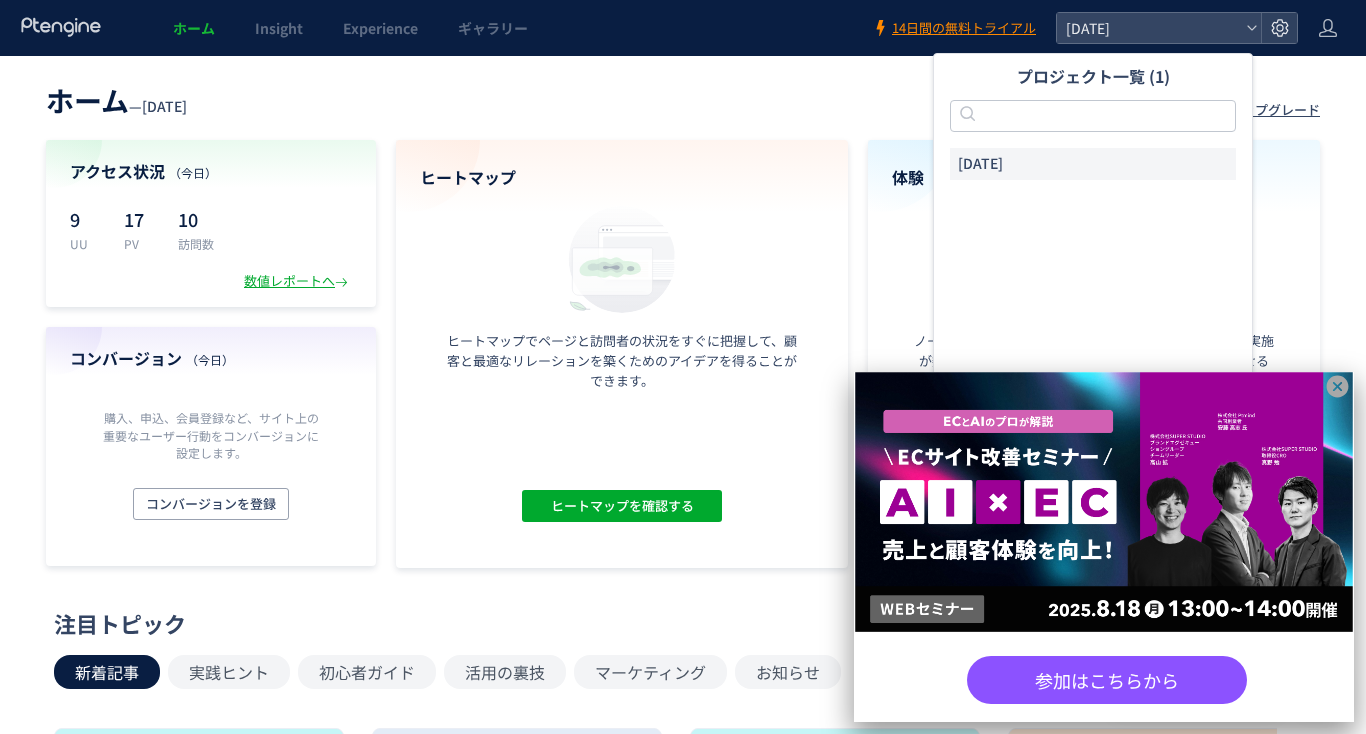 click on "ホーム  —  [DATE] 現在のプラン： Free アップグレード" at bounding box center [683, 98] 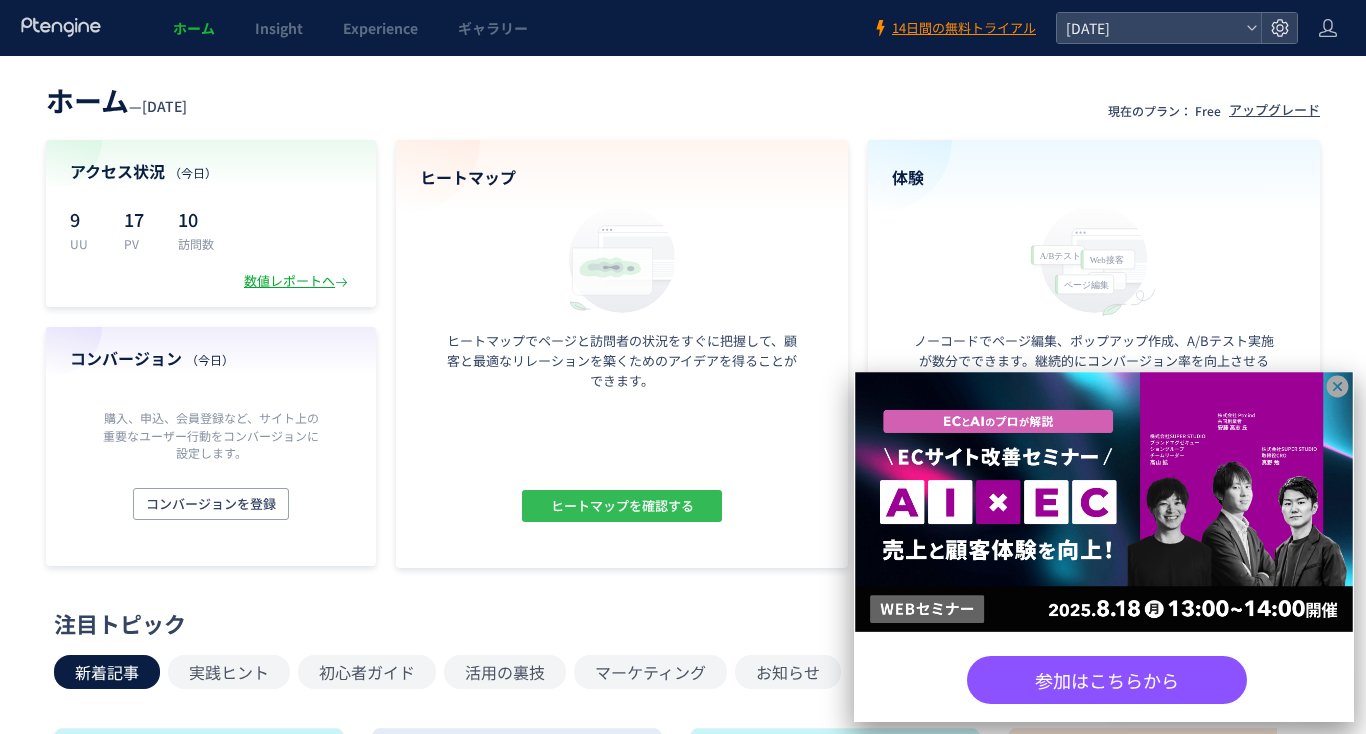 click on "ヒートマップを確認する" at bounding box center [622, 506] 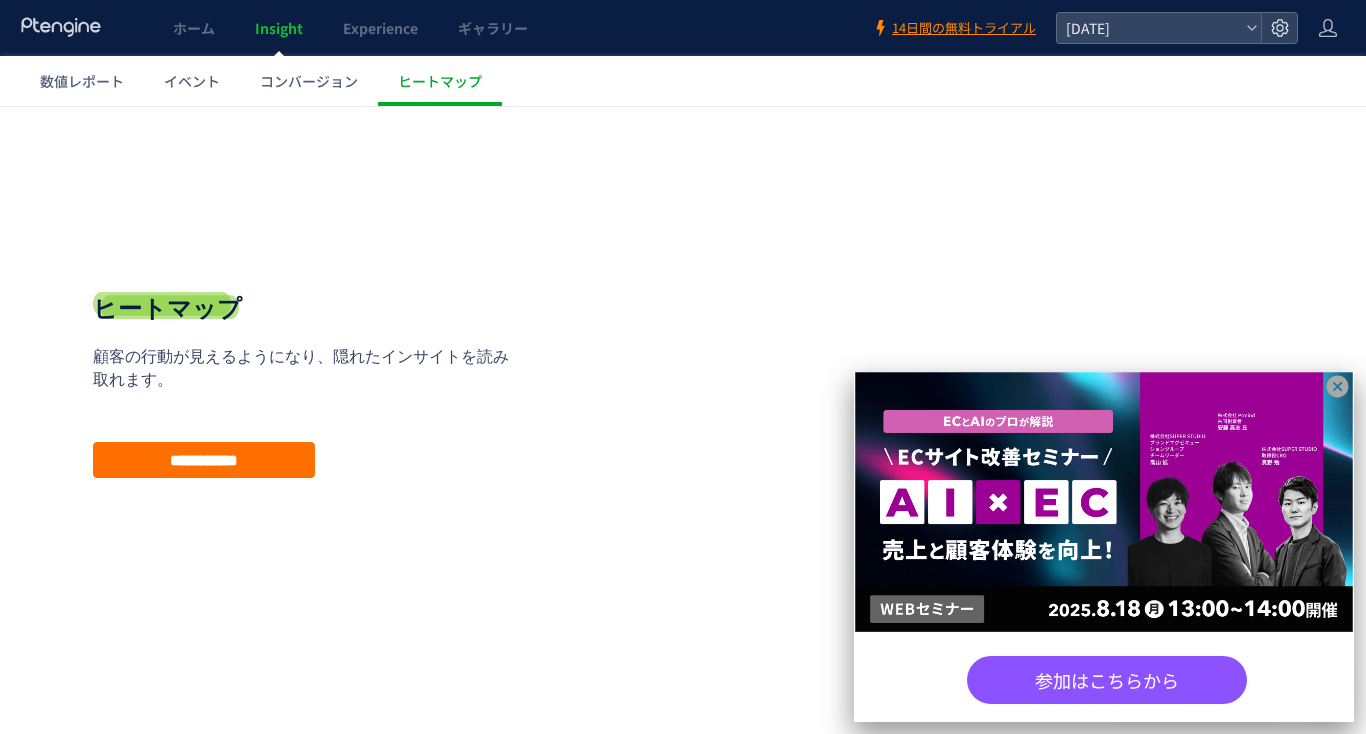 click 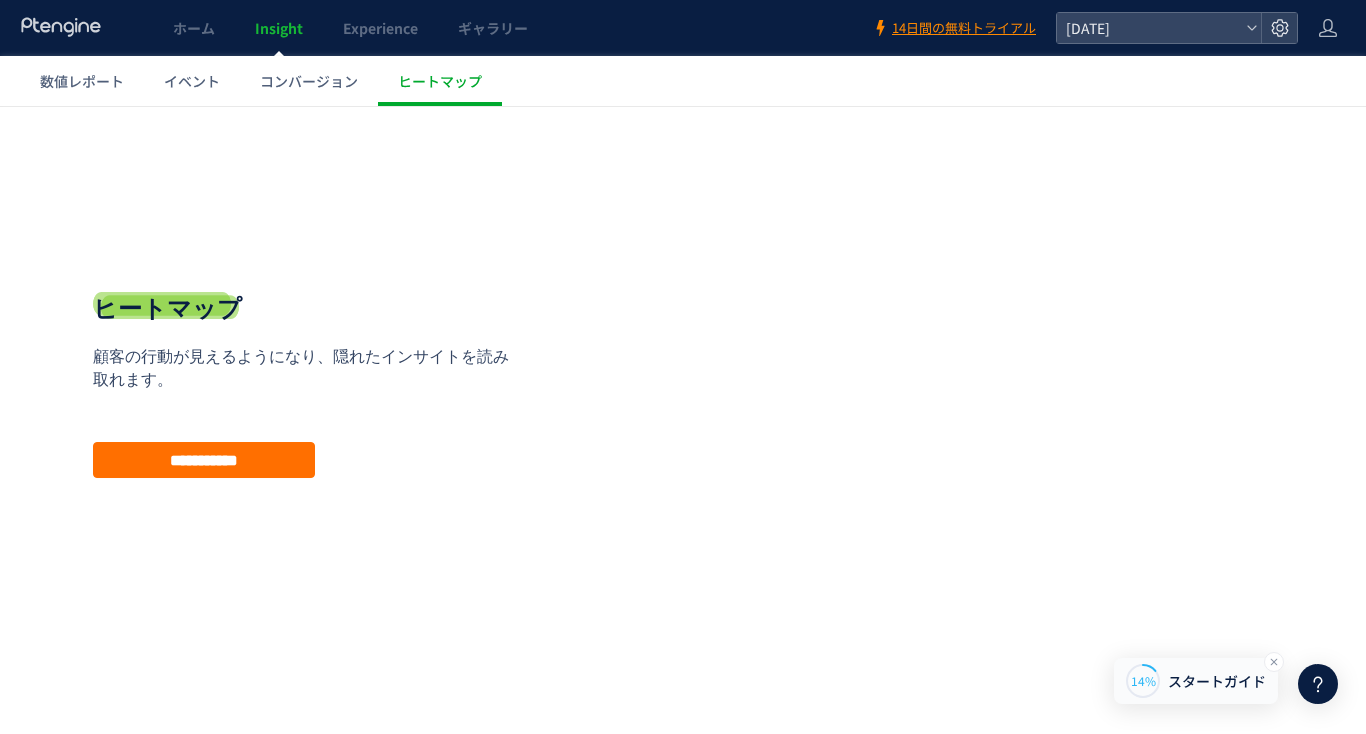 click on "スタートガイド" at bounding box center [1217, 681] 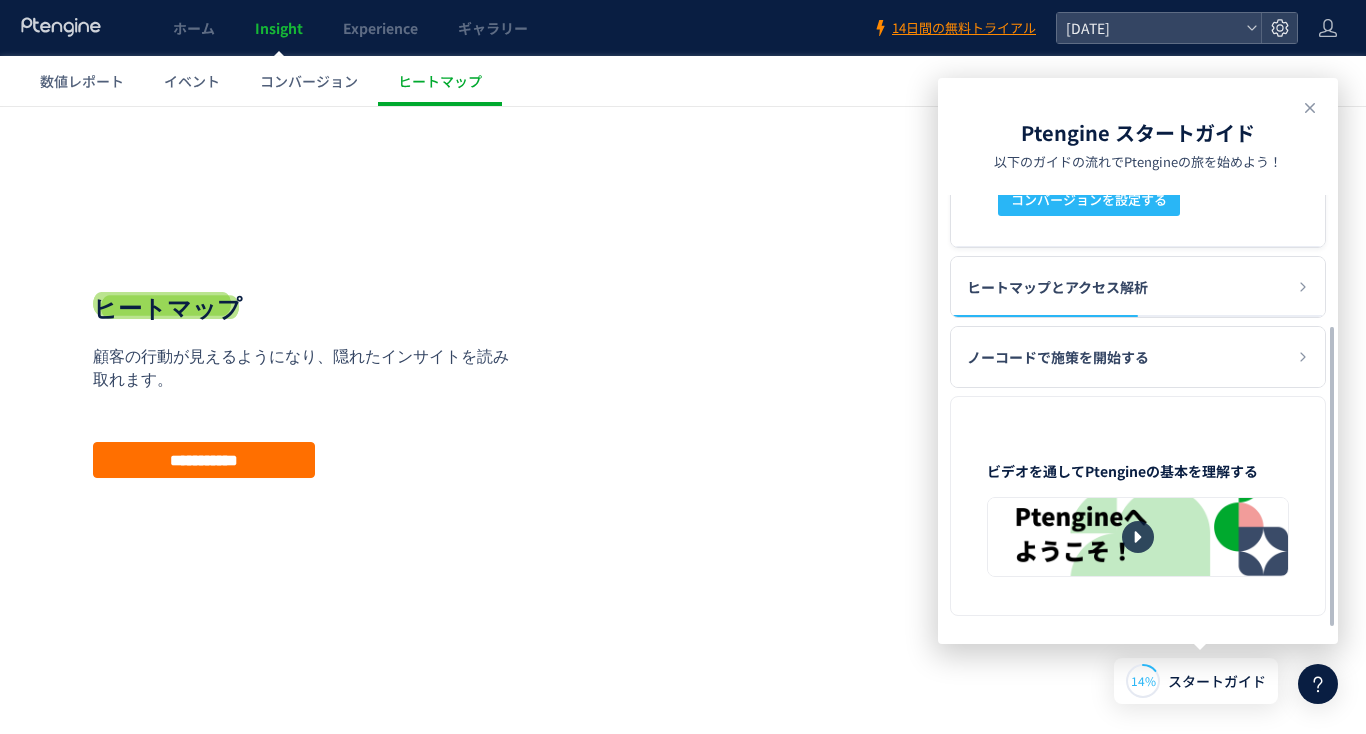 scroll, scrollTop: 0, scrollLeft: 0, axis: both 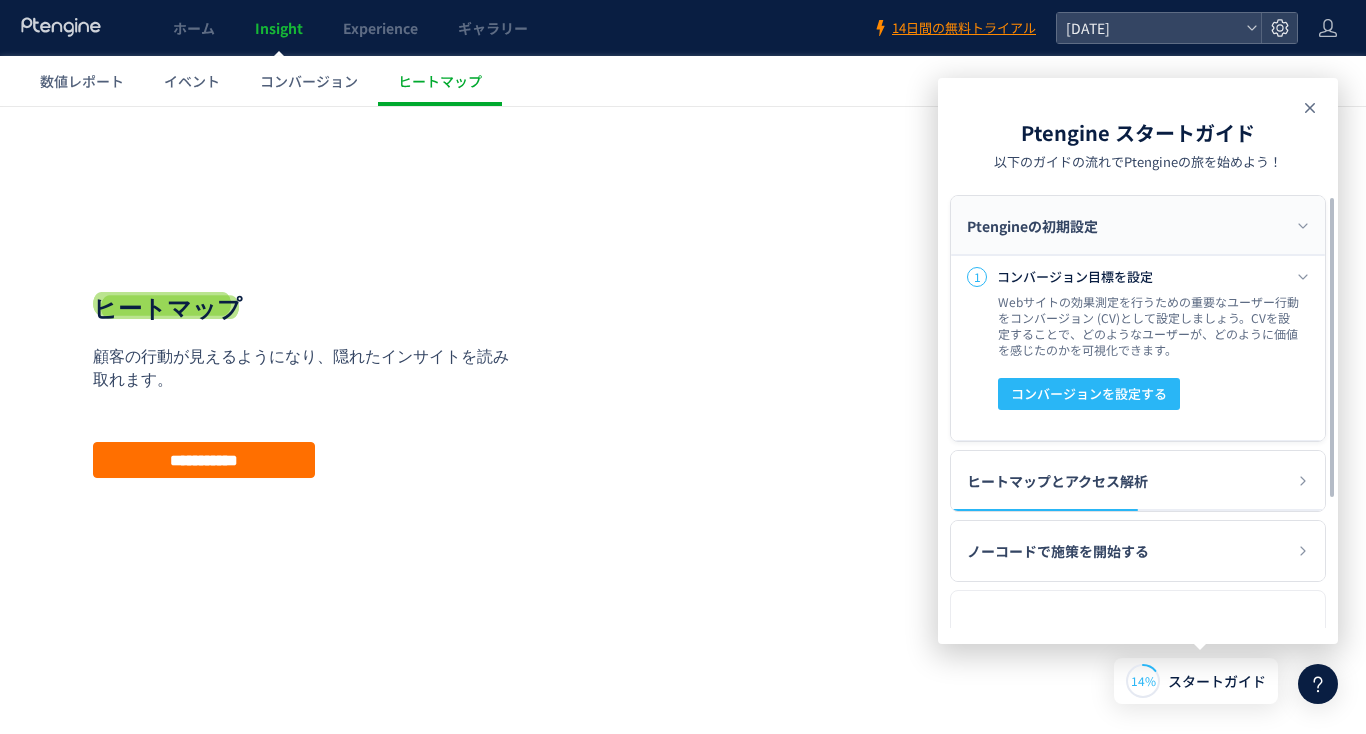 click 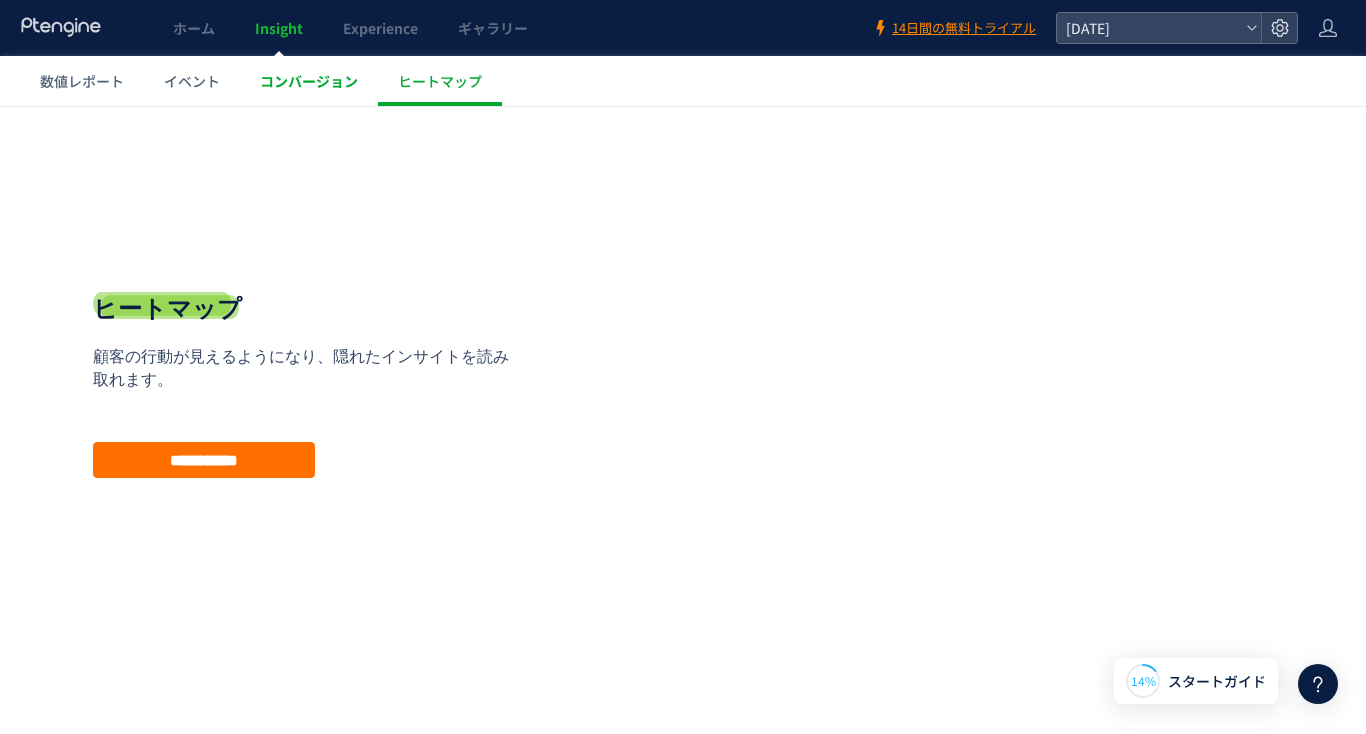 click on "コンバージョン" at bounding box center (309, 81) 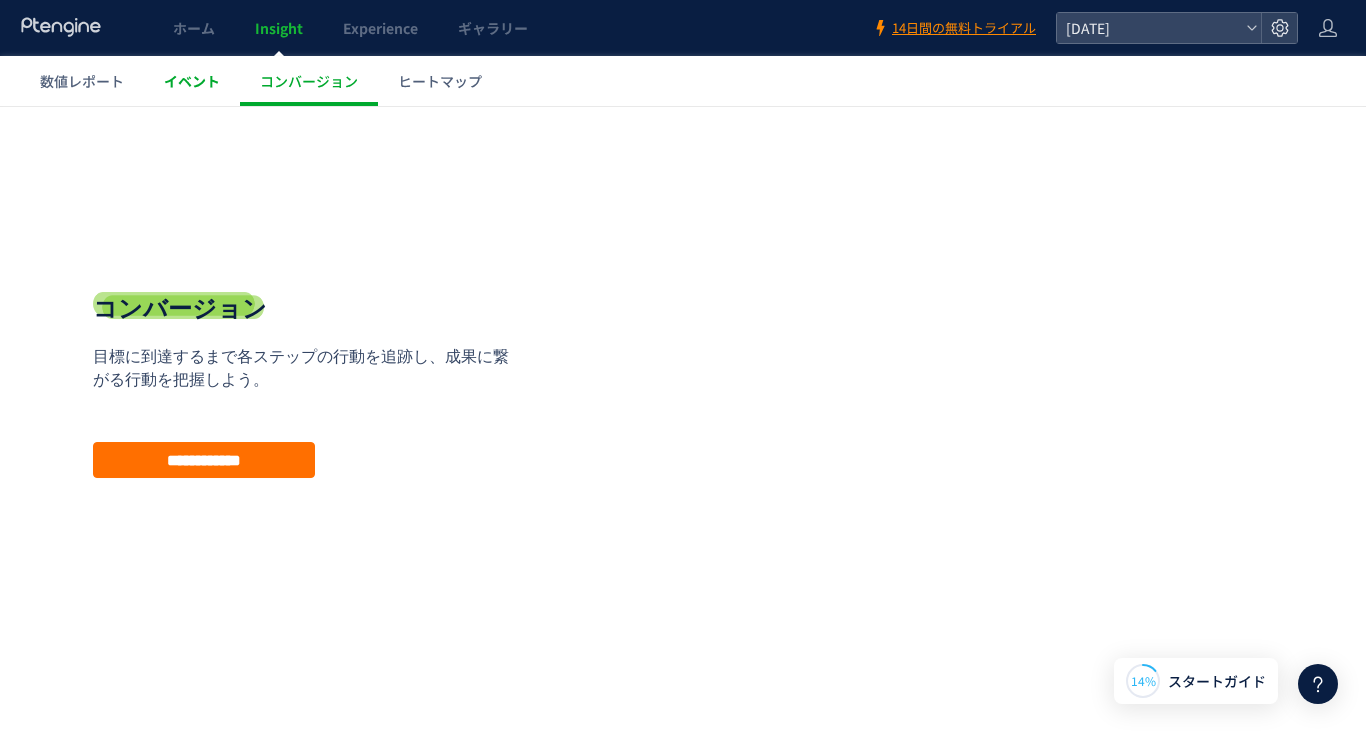 click on "イベント" at bounding box center [192, 81] 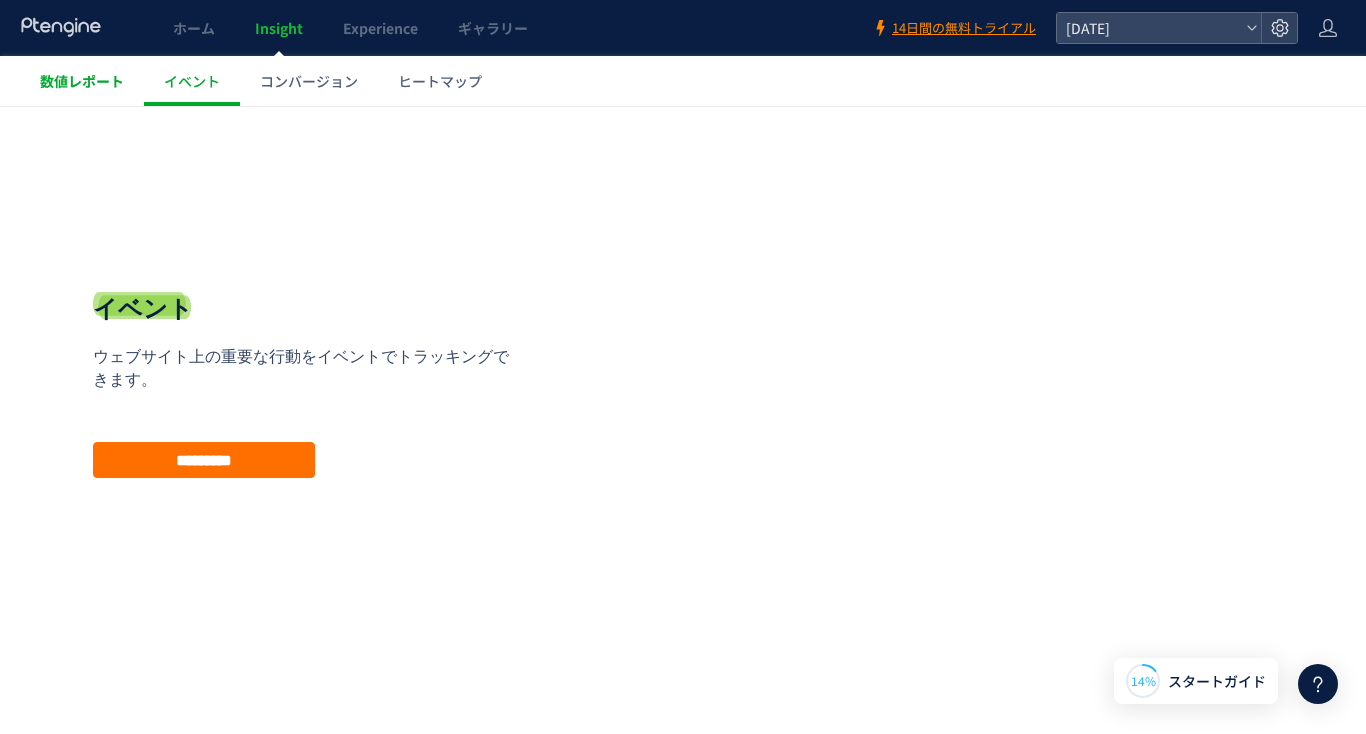 click on "数値レポート" at bounding box center [82, 81] 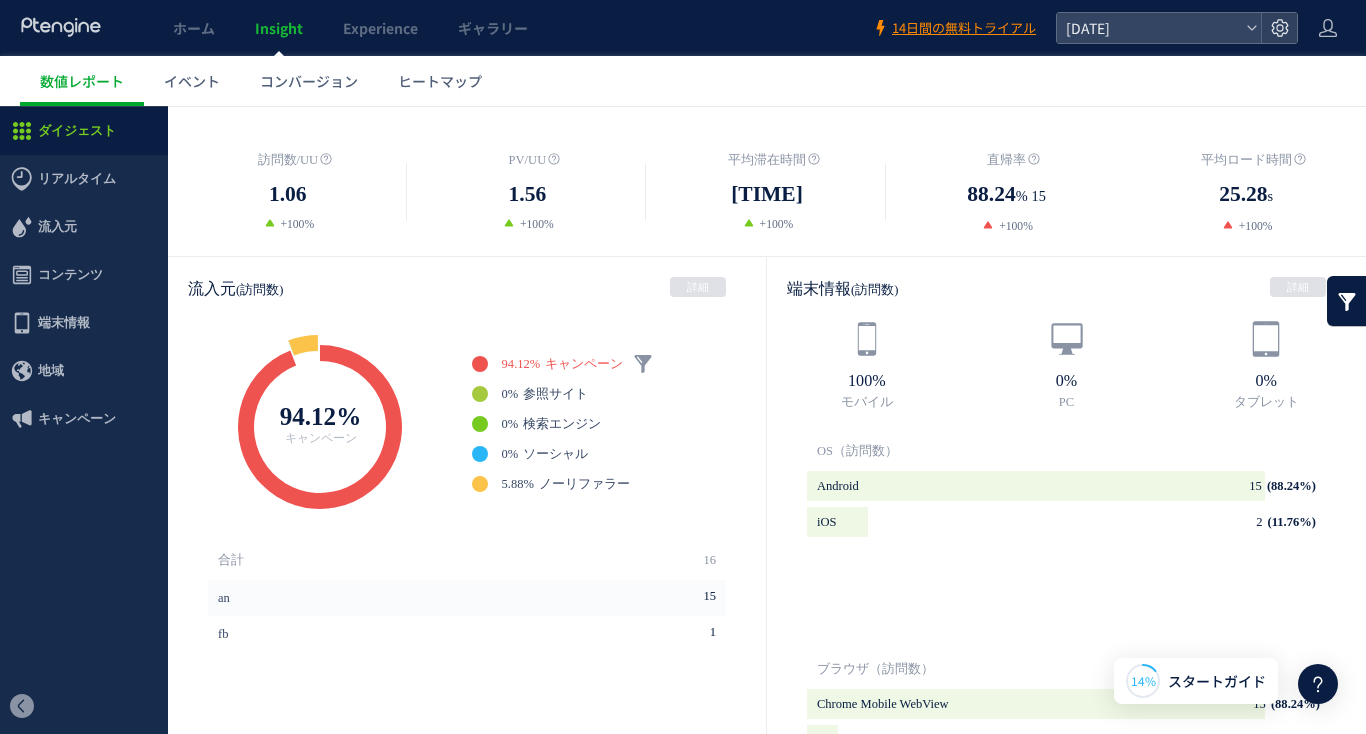 scroll, scrollTop: 378, scrollLeft: 0, axis: vertical 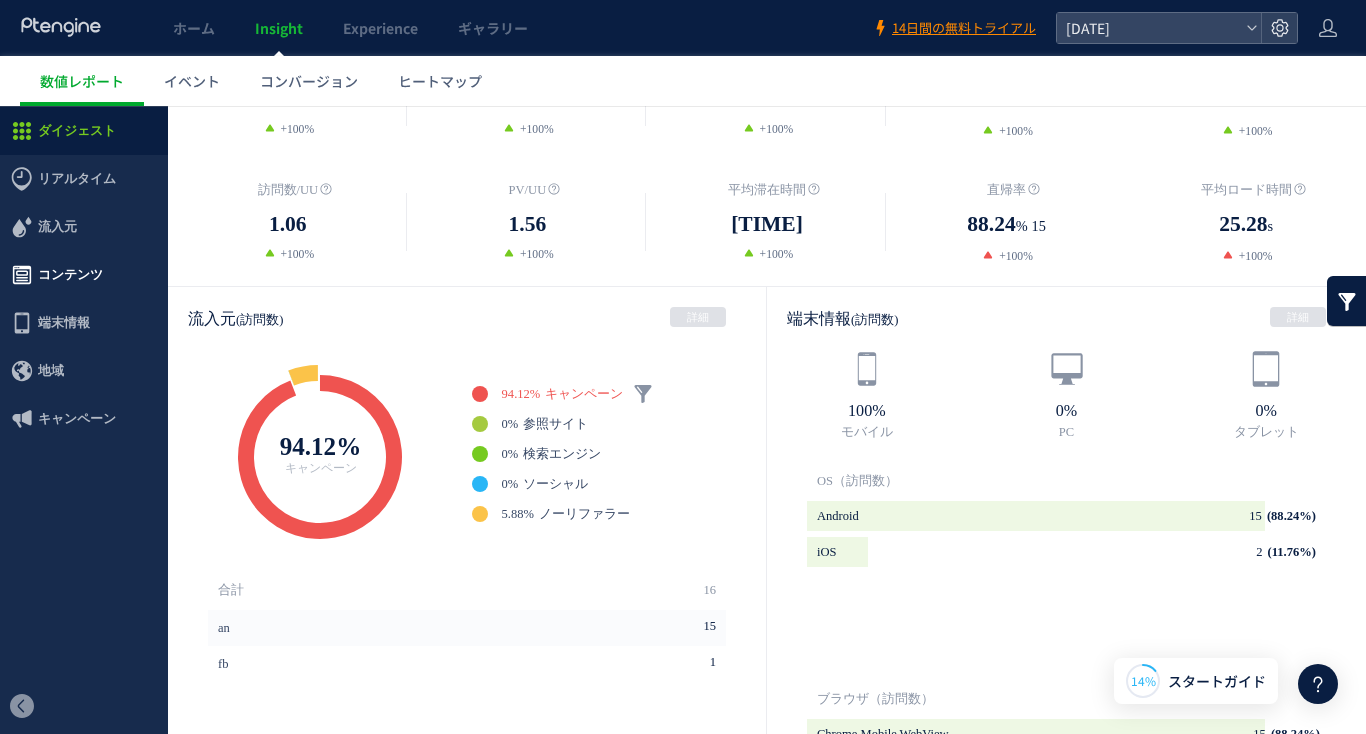 click on "コンテンツ" at bounding box center (70, 275) 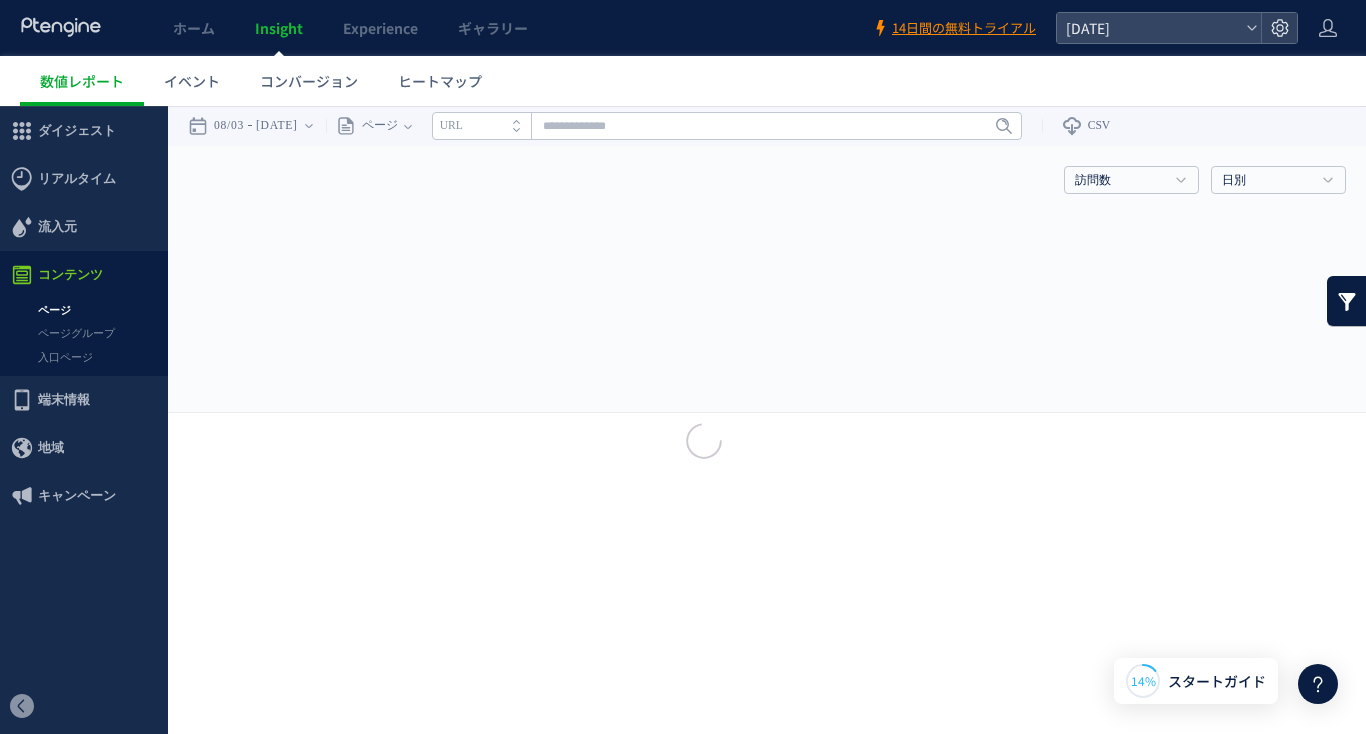 scroll, scrollTop: 0, scrollLeft: 0, axis: both 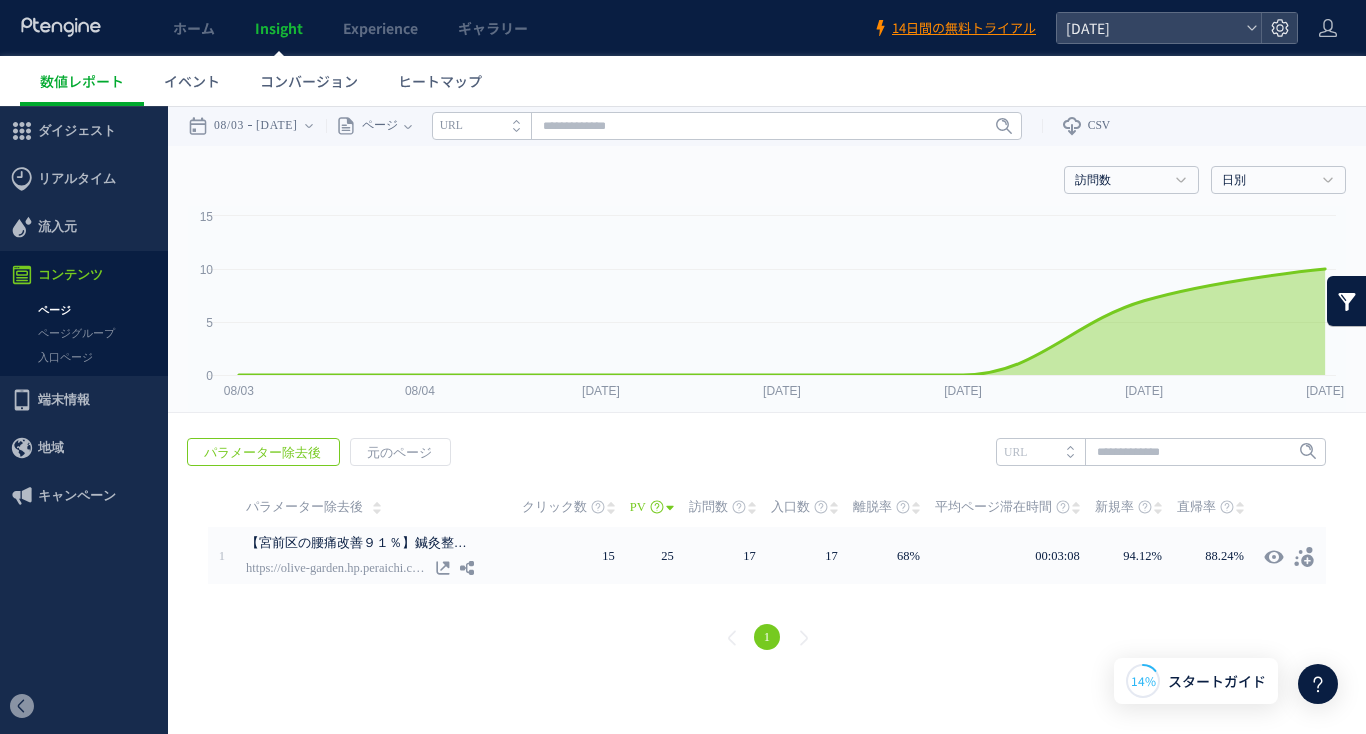 click on "ページ" at bounding box center (84, 310) 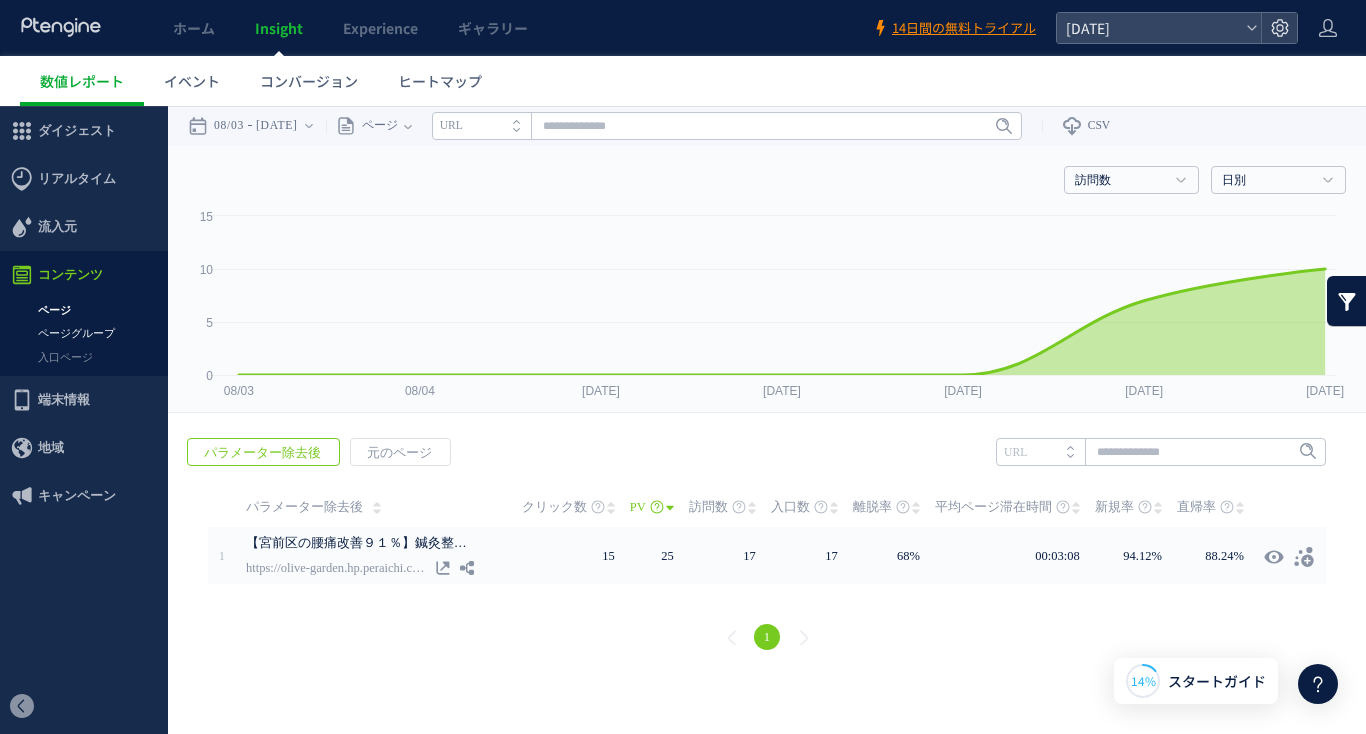 click on "ページグループ" at bounding box center (84, 333) 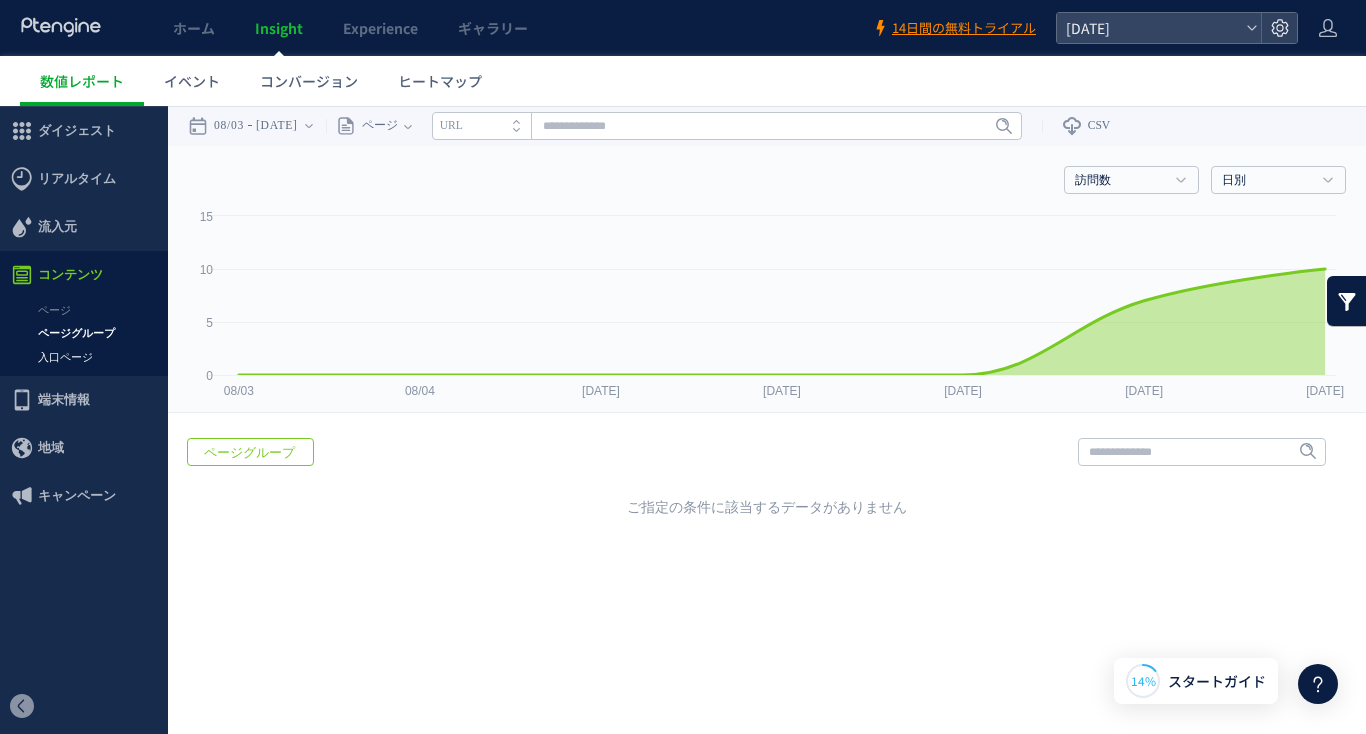 click on "入口ページ" at bounding box center [84, 357] 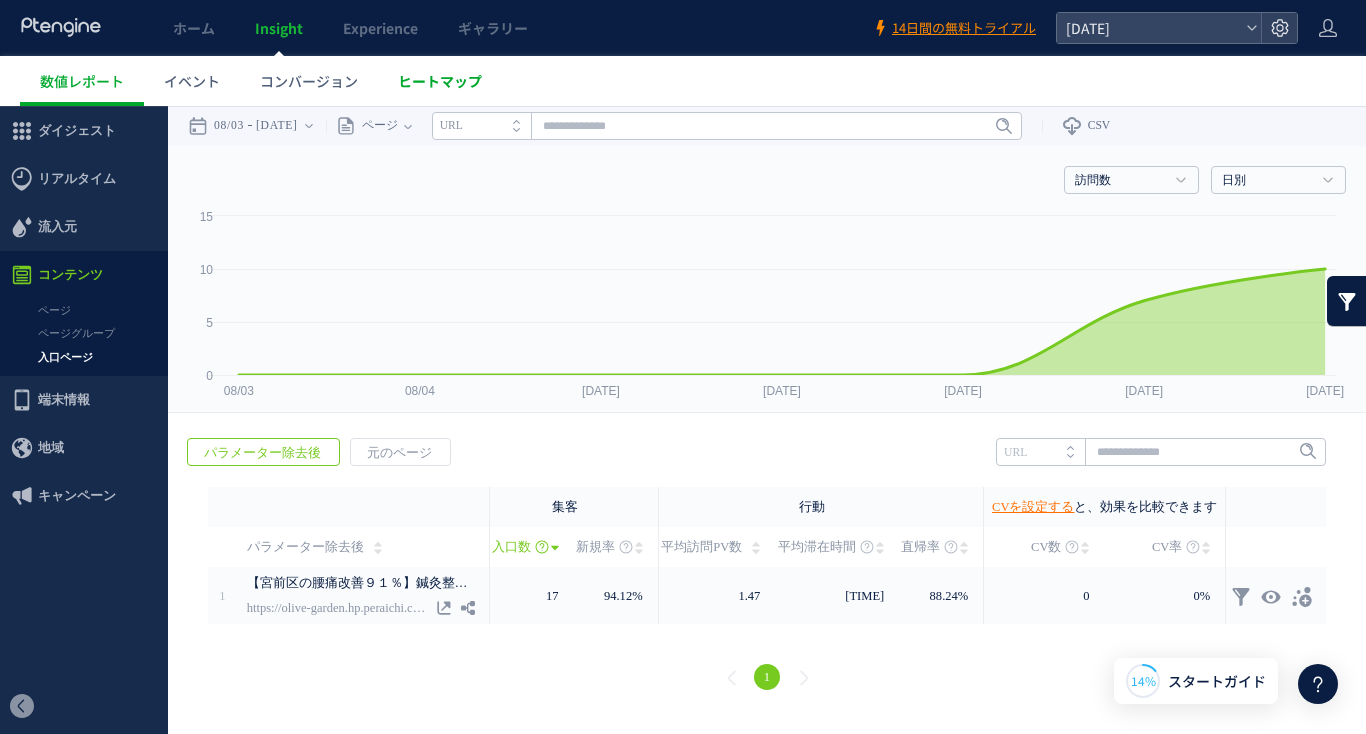 click on "ヒートマップ" at bounding box center (440, 81) 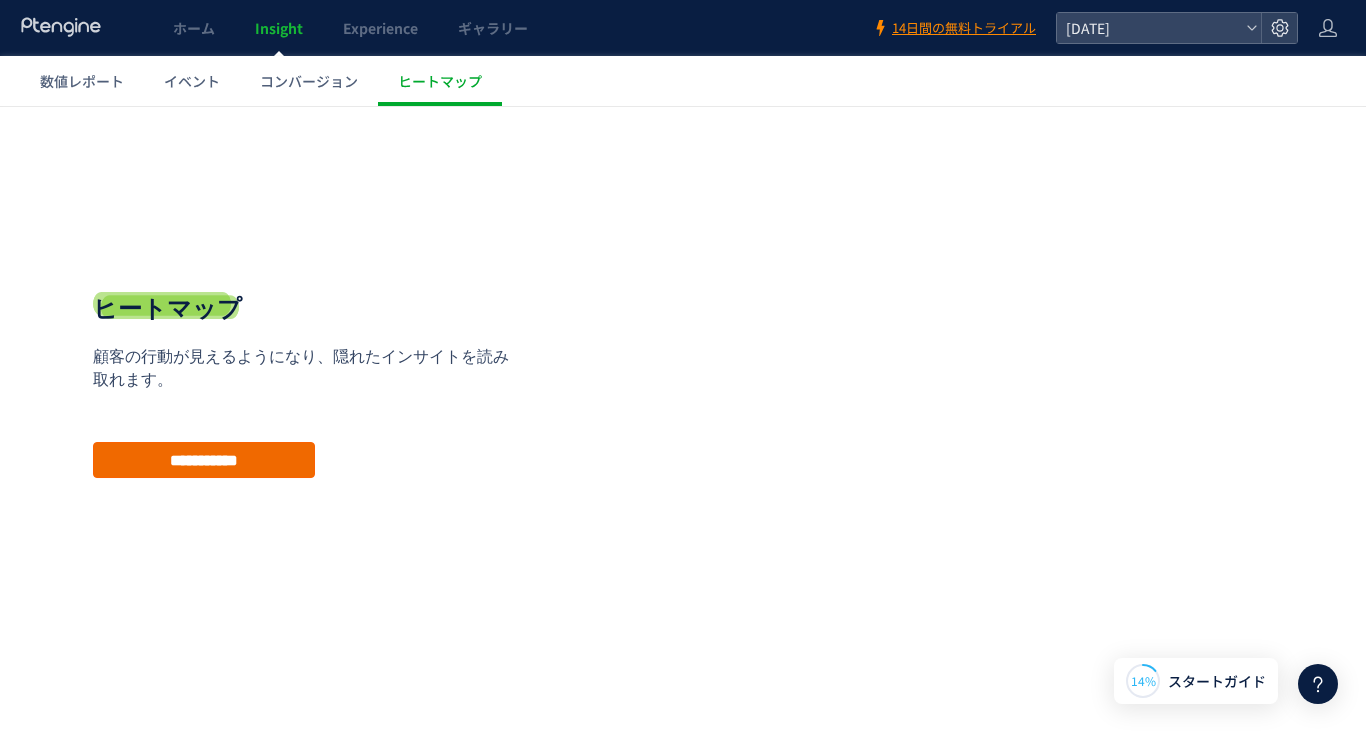 click on "**********" at bounding box center (204, 460) 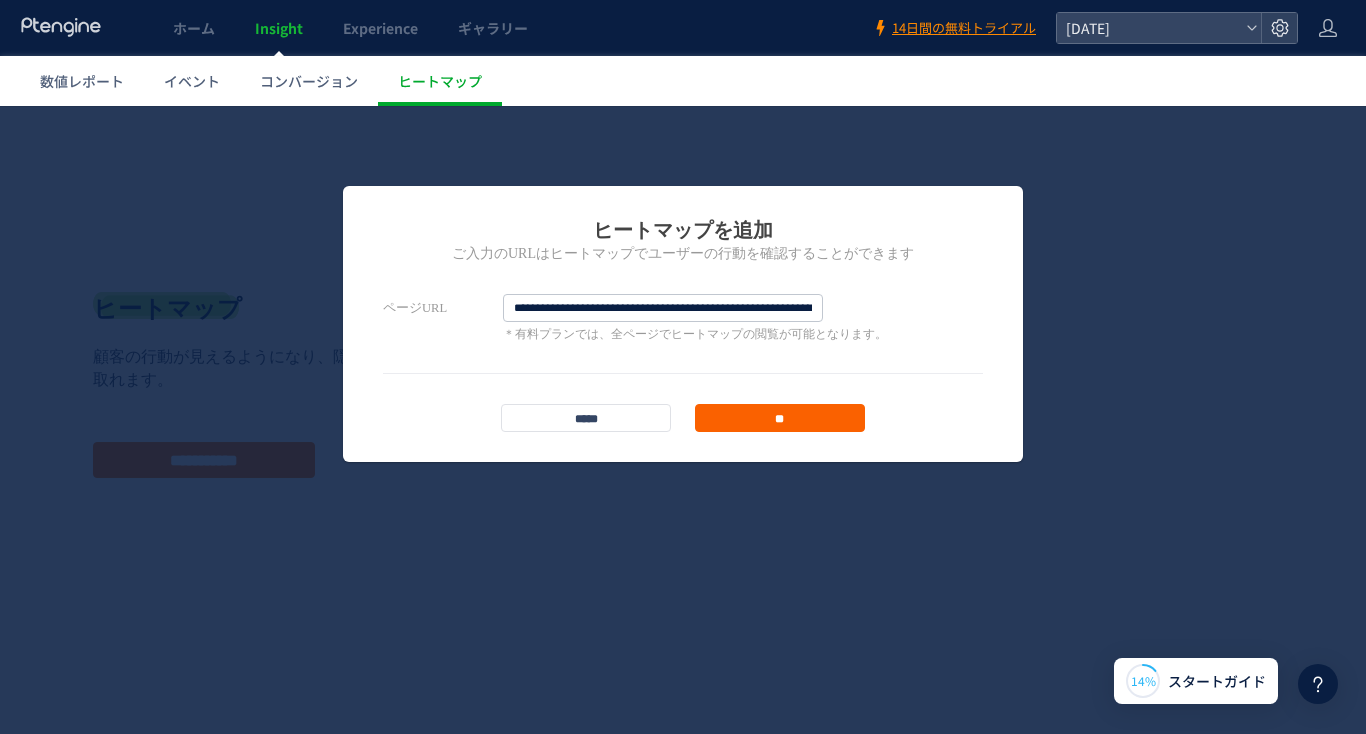 click on "**" at bounding box center [780, 418] 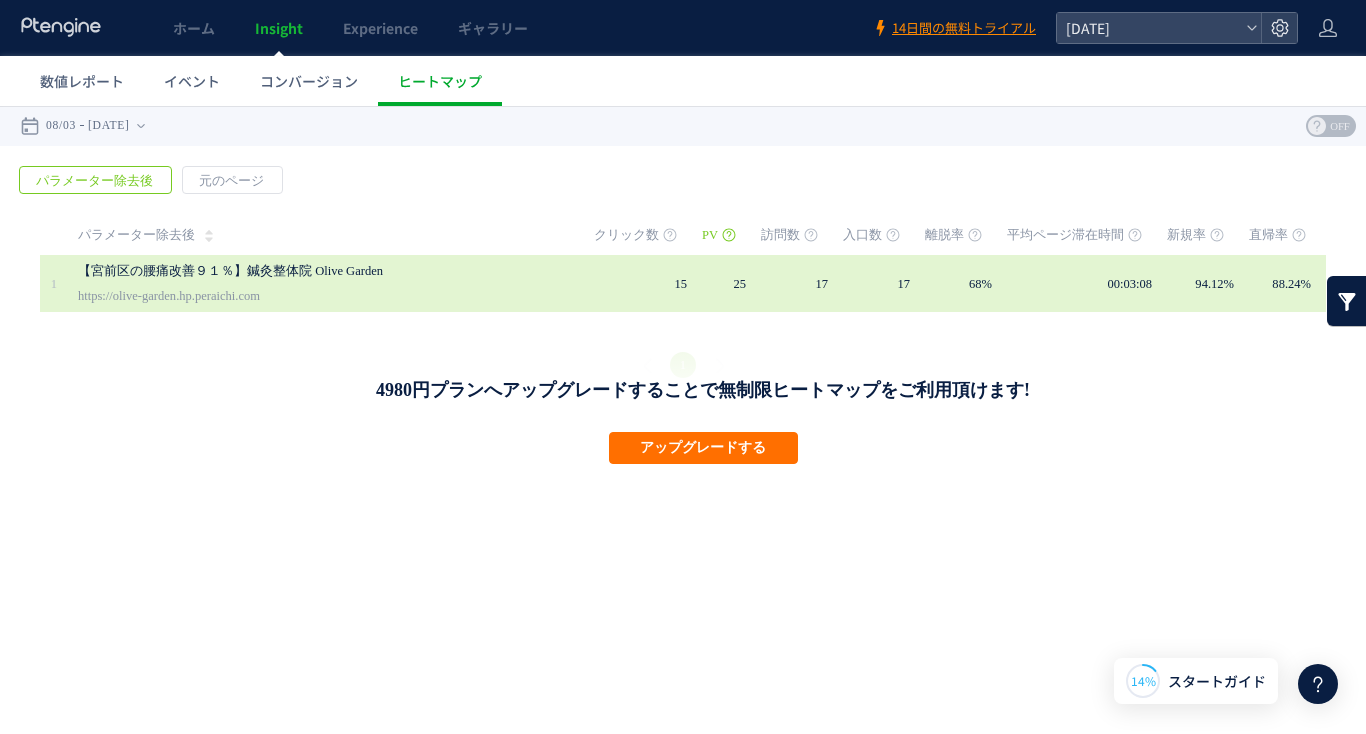 click on "【宮前区の腰痛改善９１％】鍼灸整体院 Olive Garden" at bounding box center (313, 271) 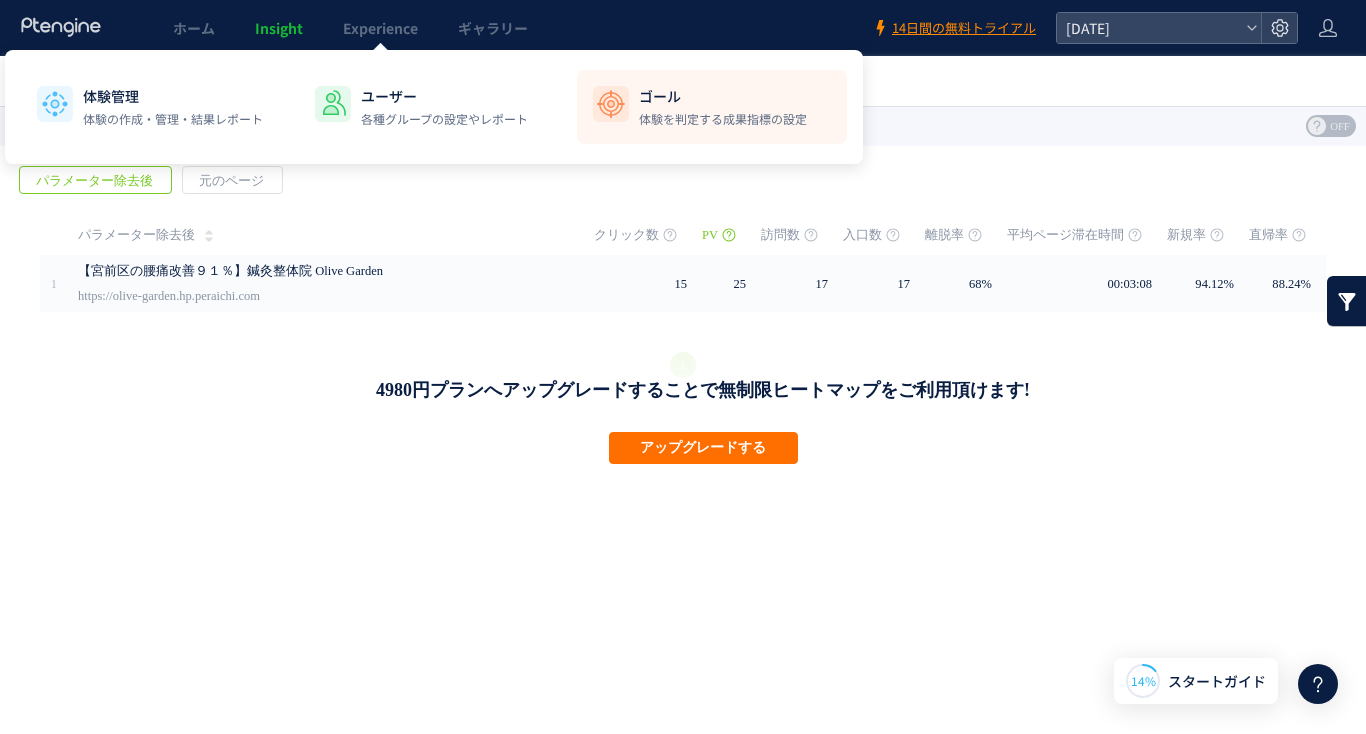 click on "体験を判定する成果指標の設定" at bounding box center [723, 119] 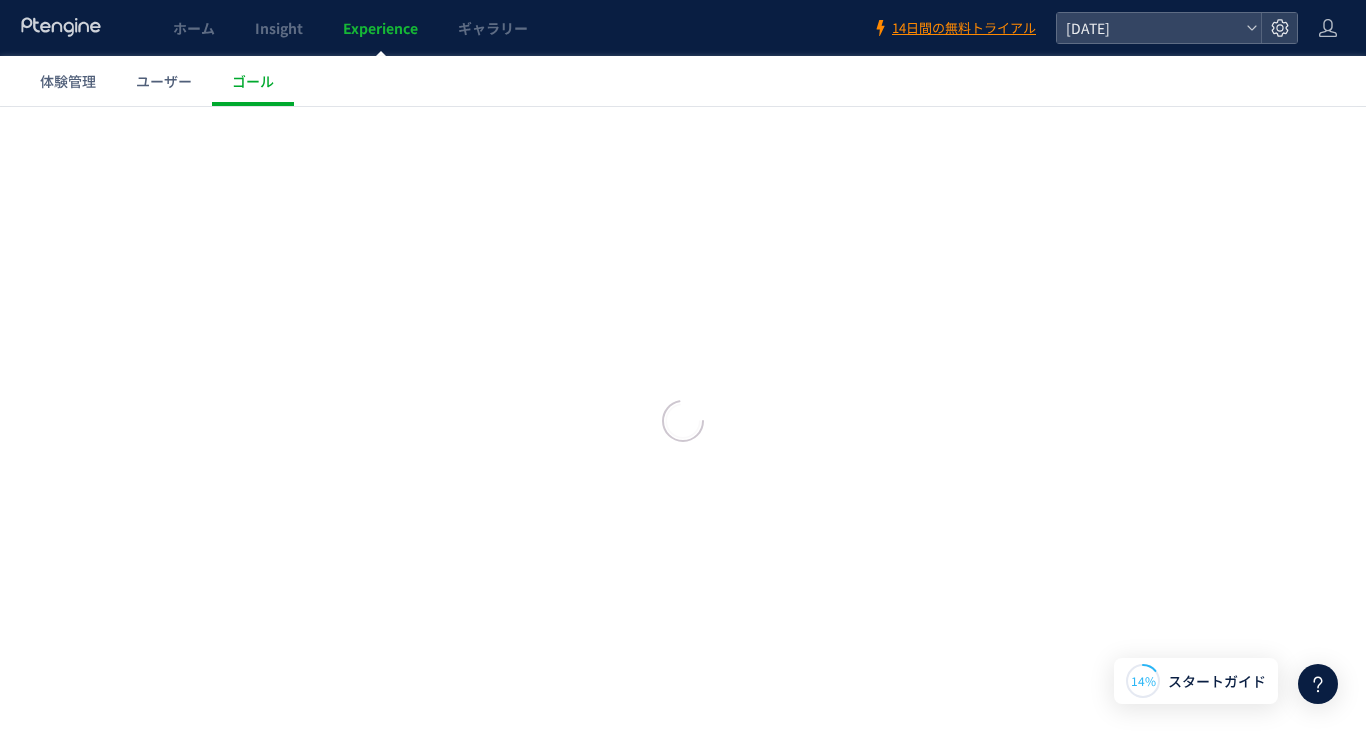 scroll, scrollTop: 0, scrollLeft: 0, axis: both 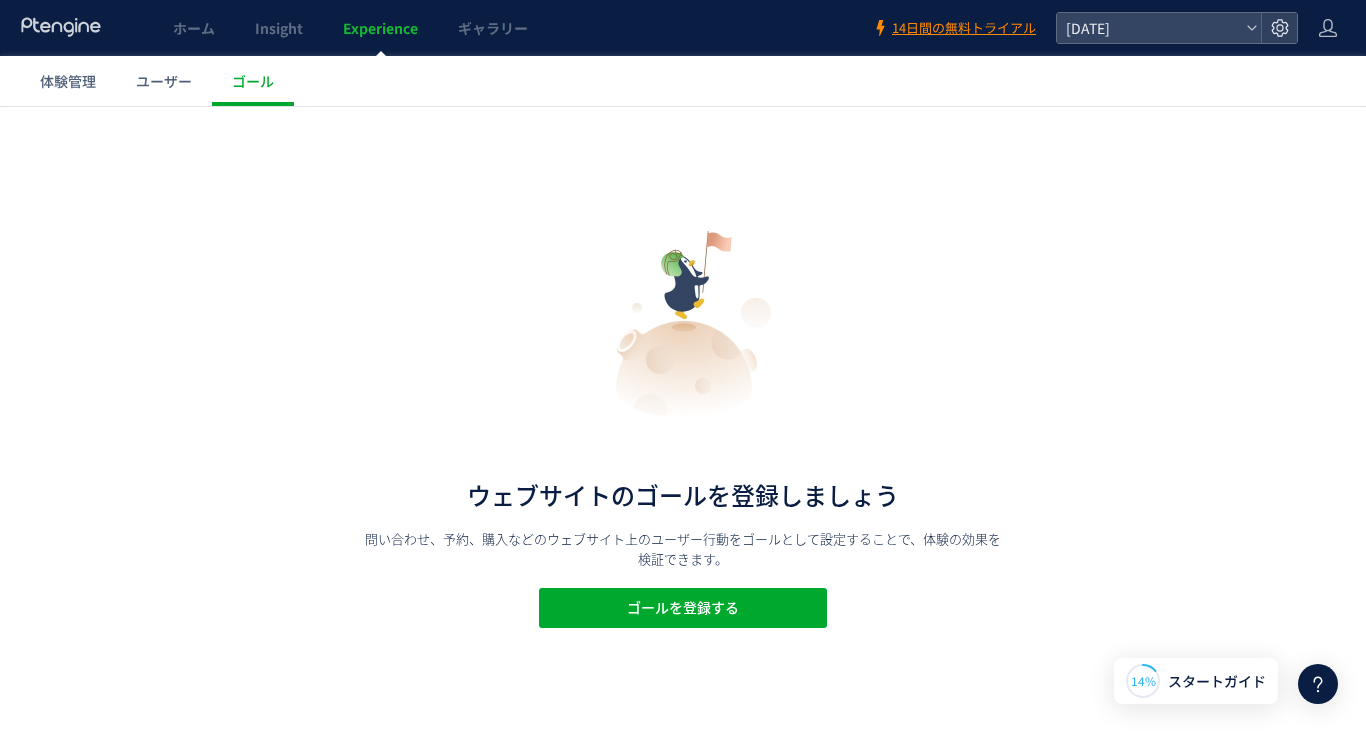 click on "ゴールを登録する" at bounding box center (683, 610) 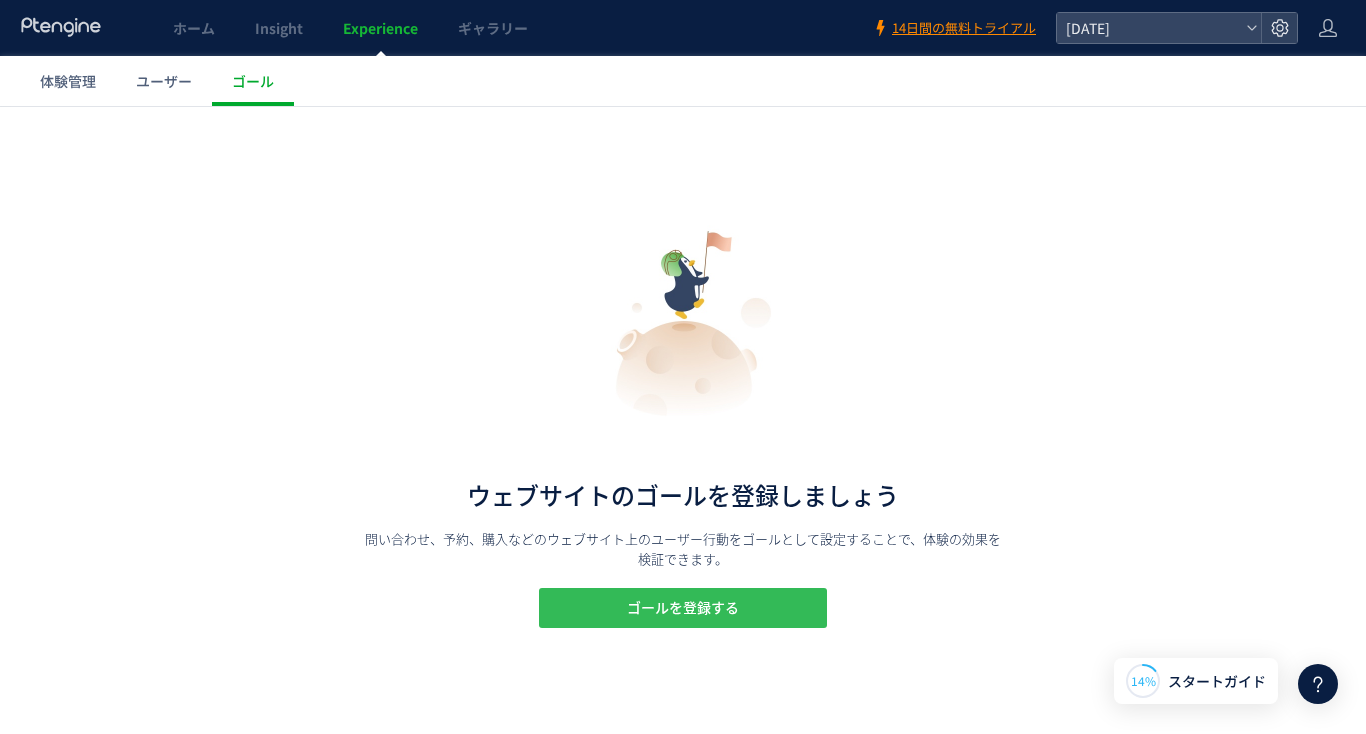 click on "ゴールを登録する" at bounding box center (683, 608) 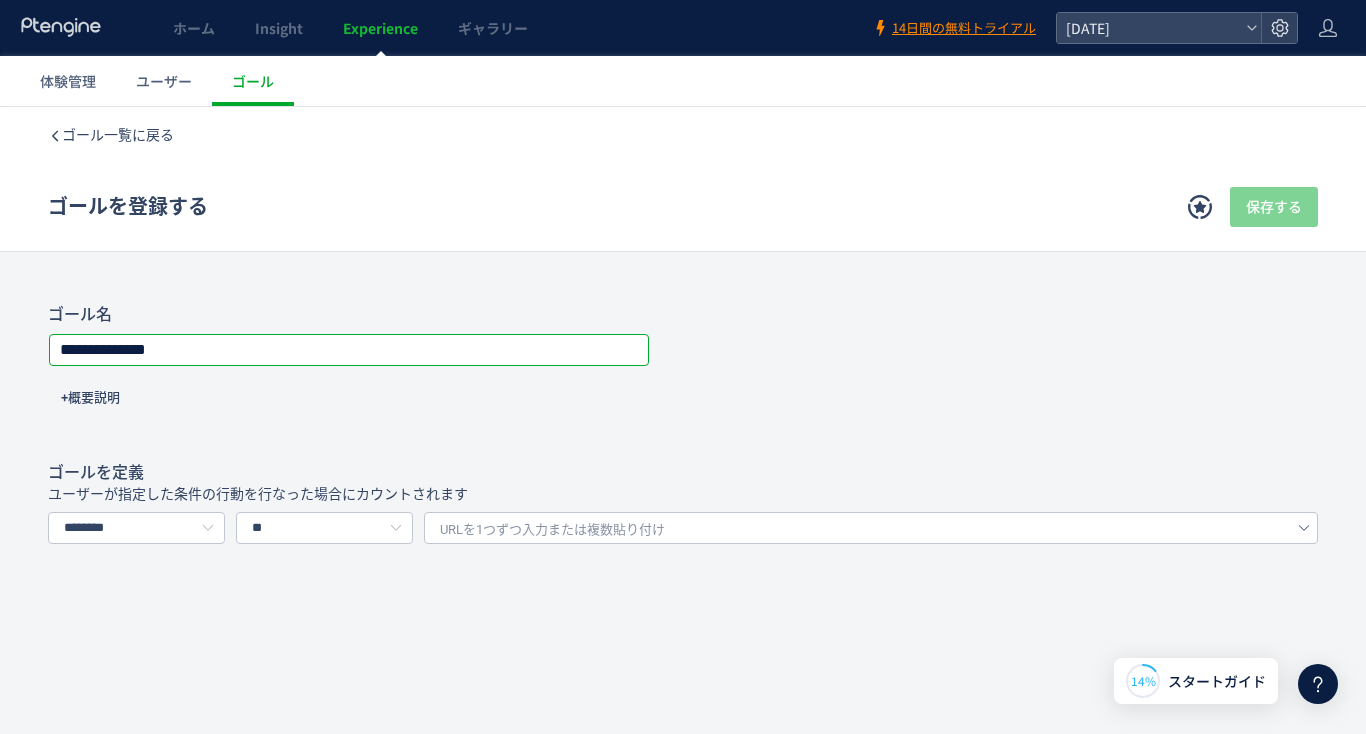 click on "**********" at bounding box center (349, 350) 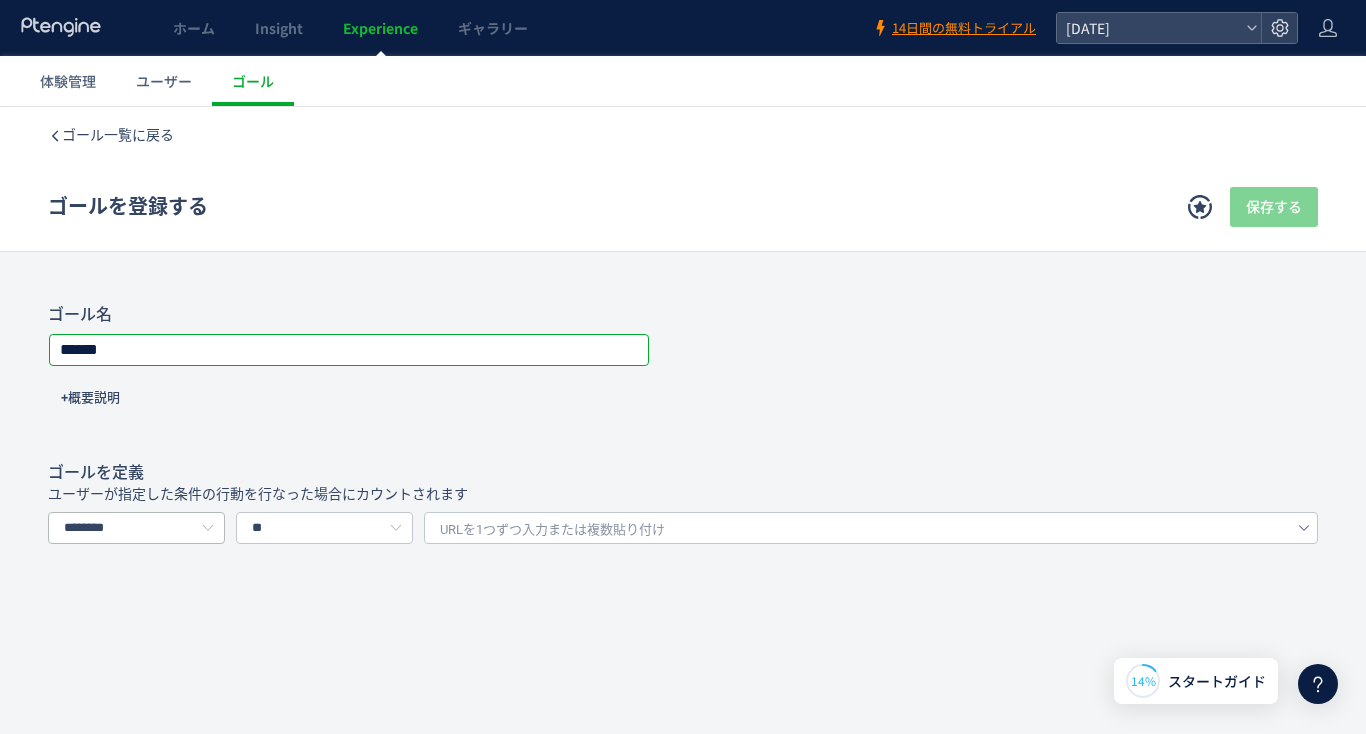 type on "******" 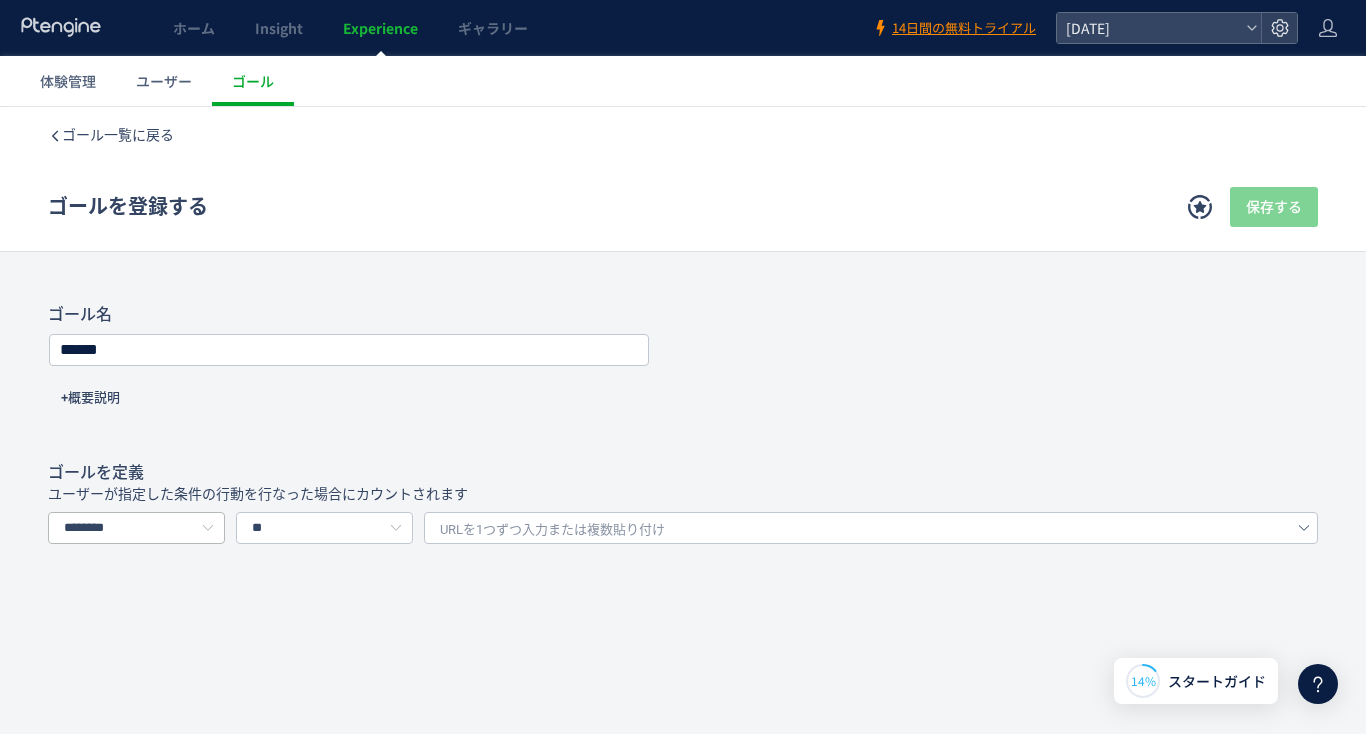 click at bounding box center (207, 528) 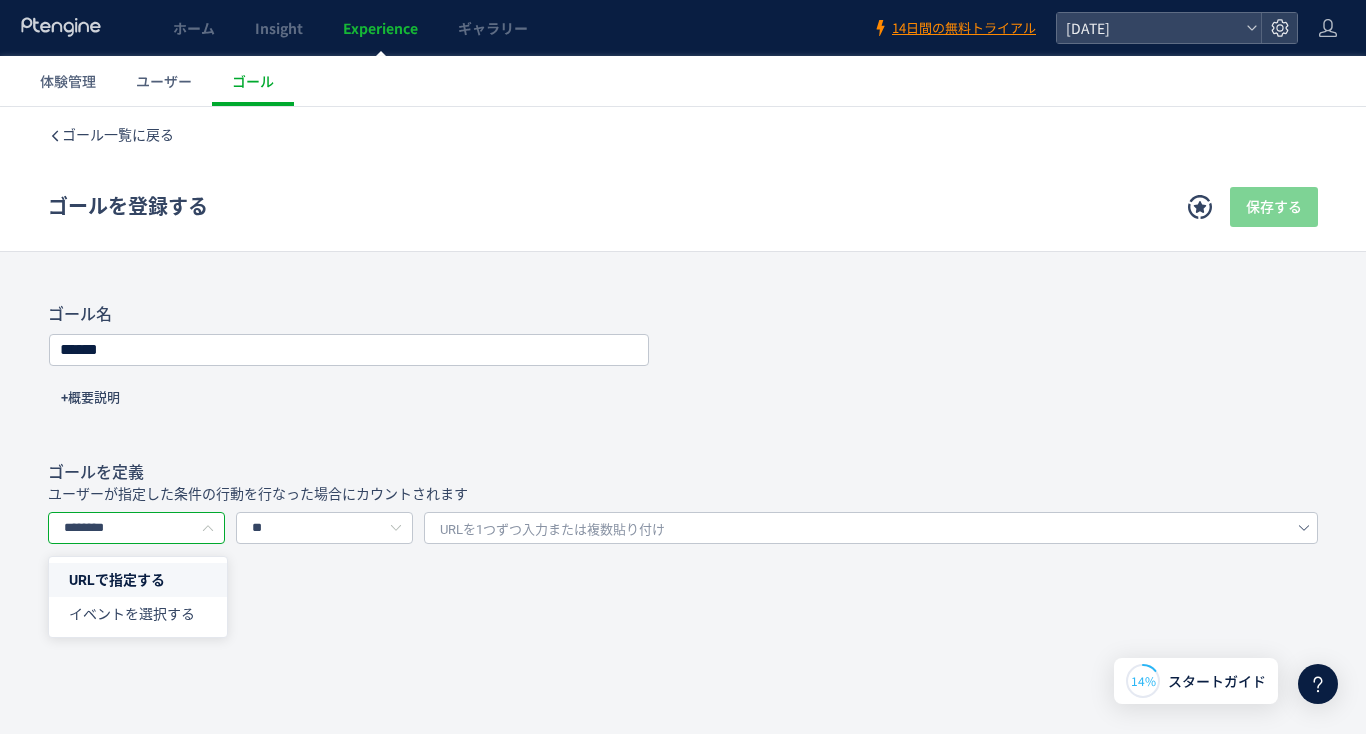 click on "ゴール名  ****** +概要説明 ゴールを定義  ユーザーが指定した条件の行動を行なった場合にカウントされます  ******** ** 含む 前方一致する 後方一致する 完全一致する URLを1つずつ入力または複数貼り付け" at bounding box center (683, 424) 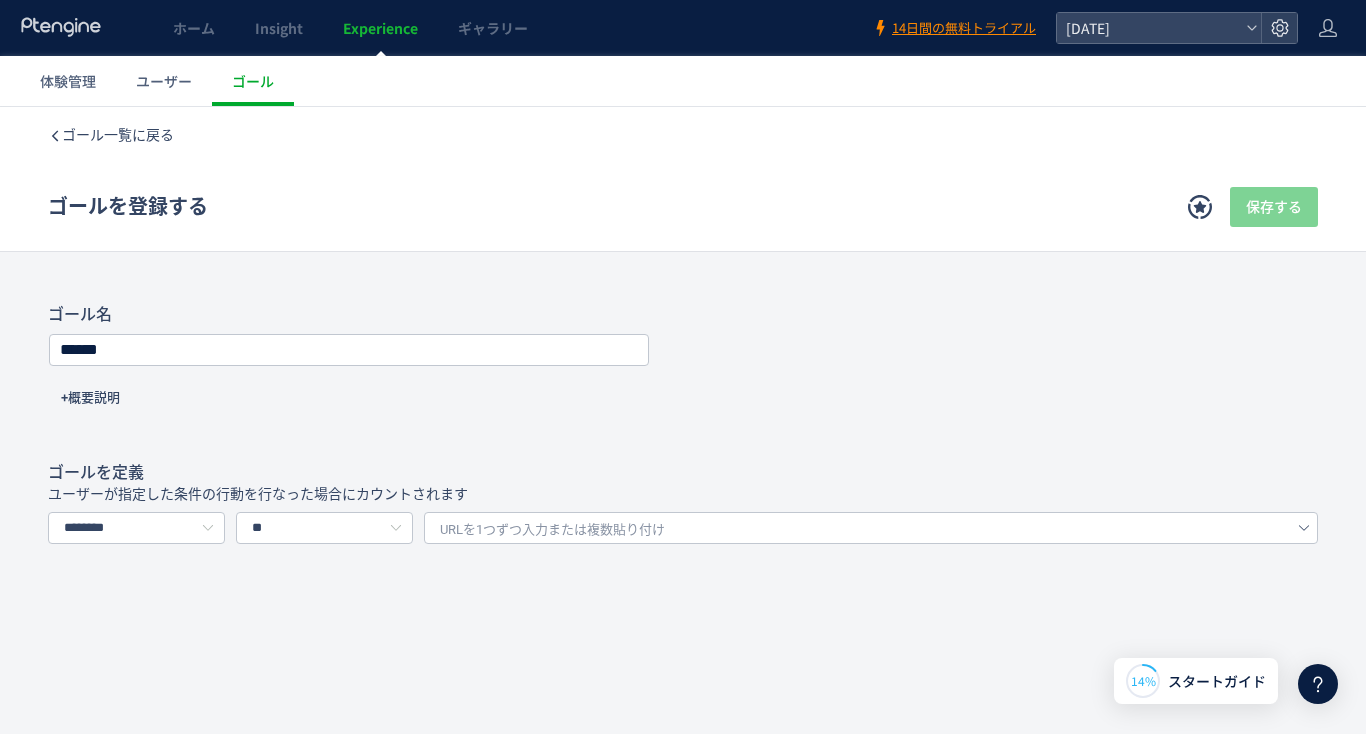 scroll, scrollTop: 90, scrollLeft: 0, axis: vertical 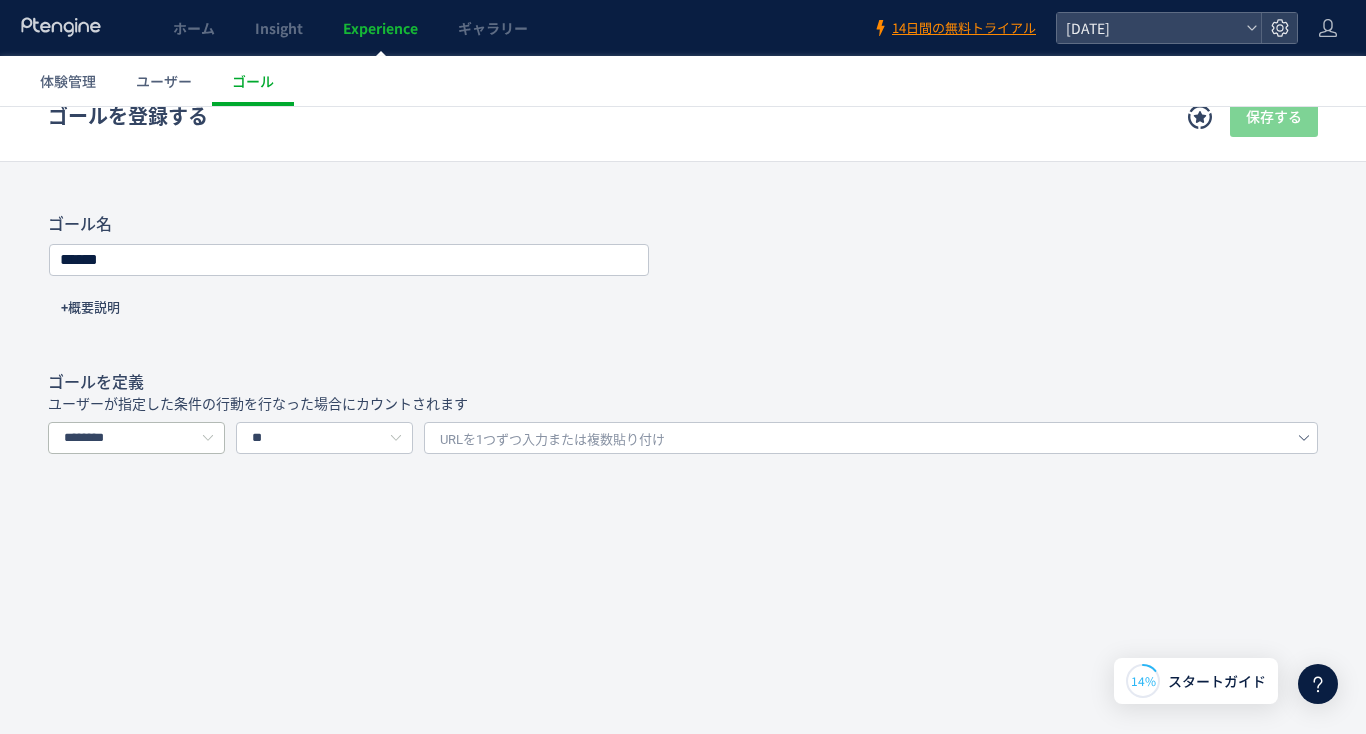 click at bounding box center [207, 438] 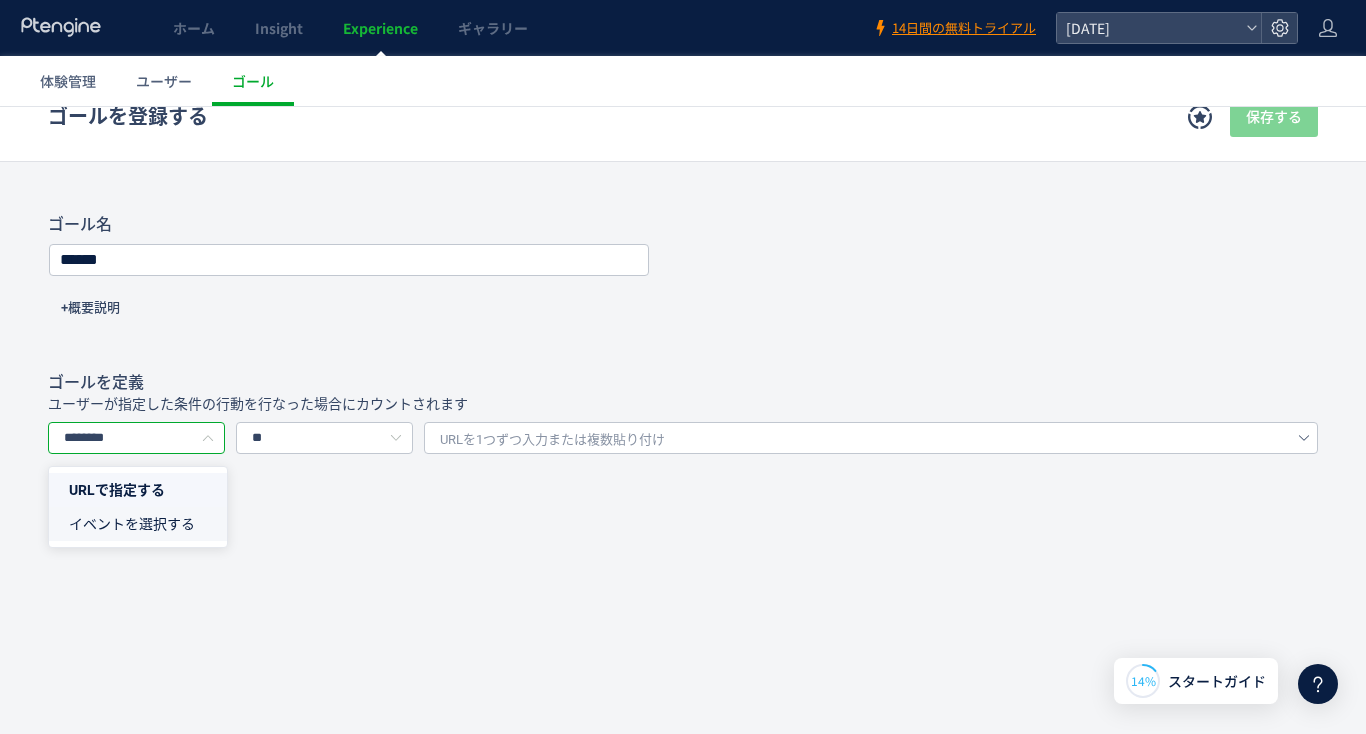 click on "イベントを選択する" at bounding box center [132, 524] 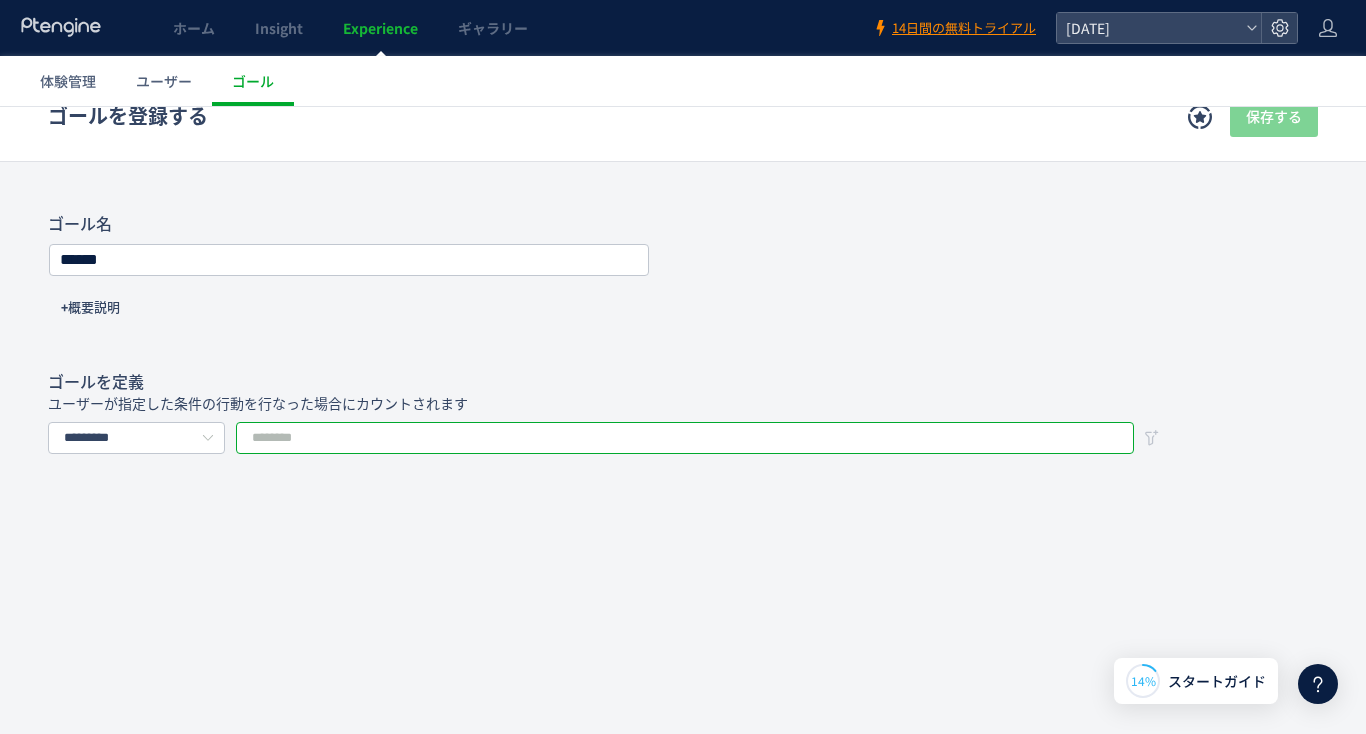 click at bounding box center (685, 438) 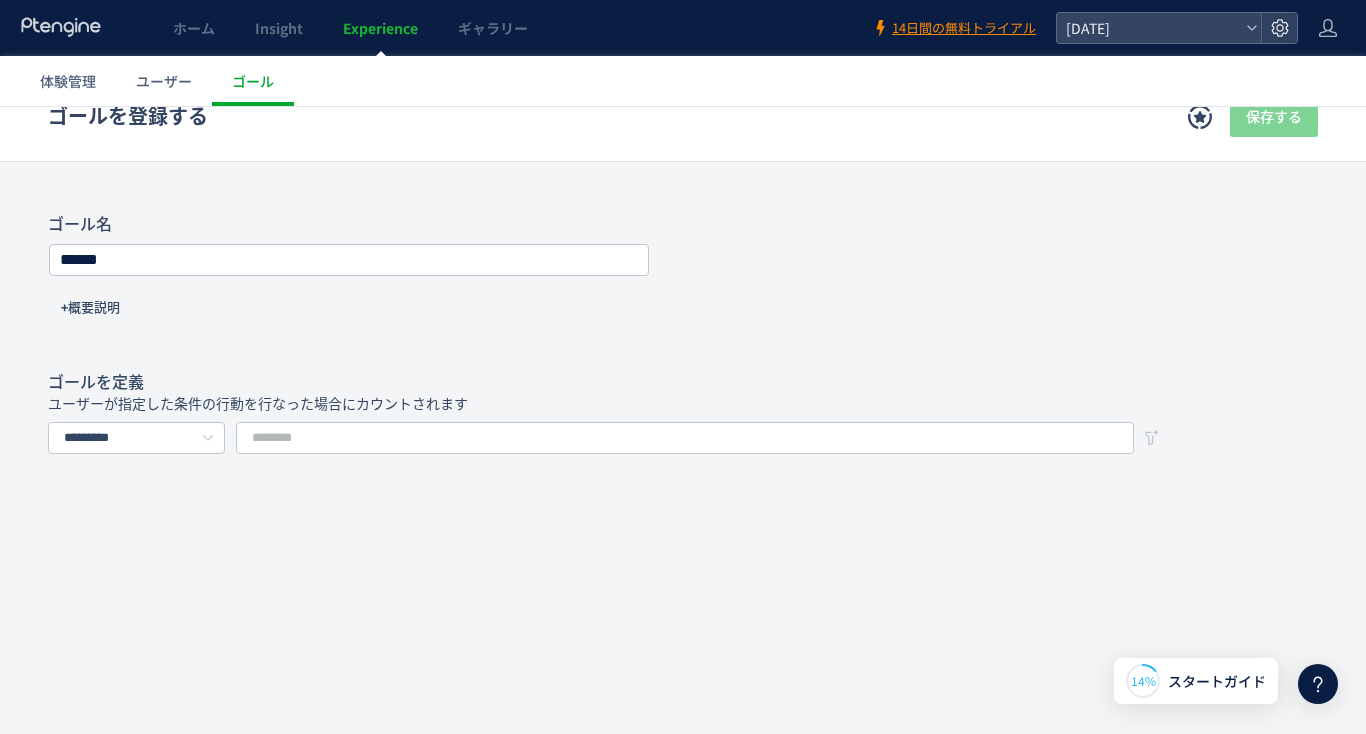 click on "ゴール名" at bounding box center (683, 225) 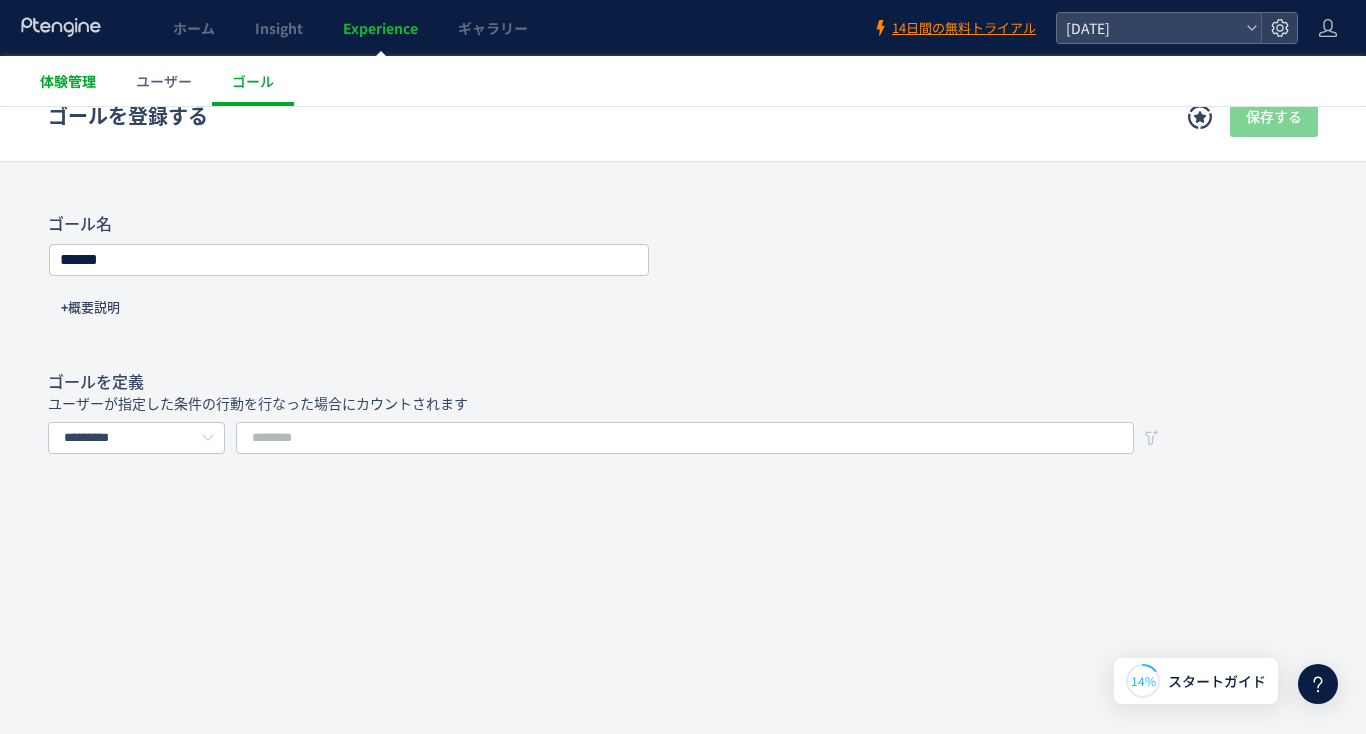 click on "体験管理" at bounding box center (68, 81) 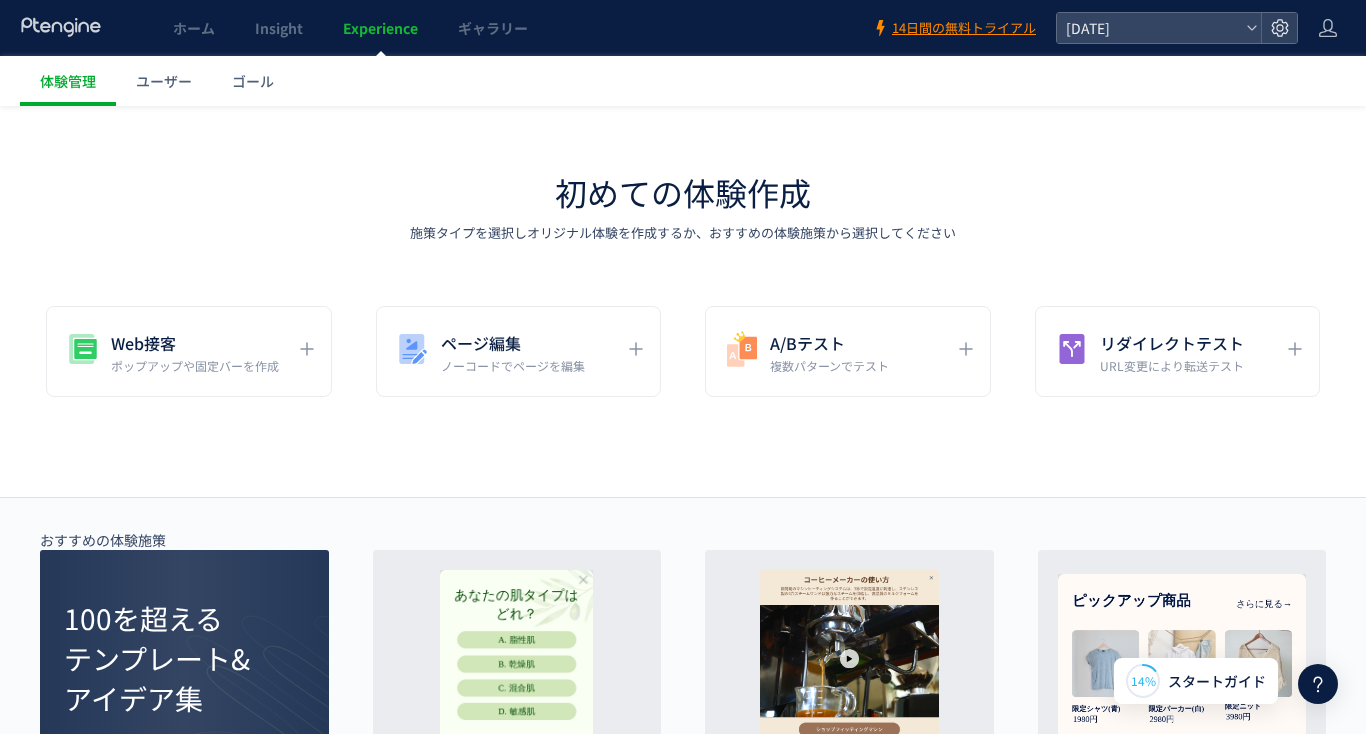click 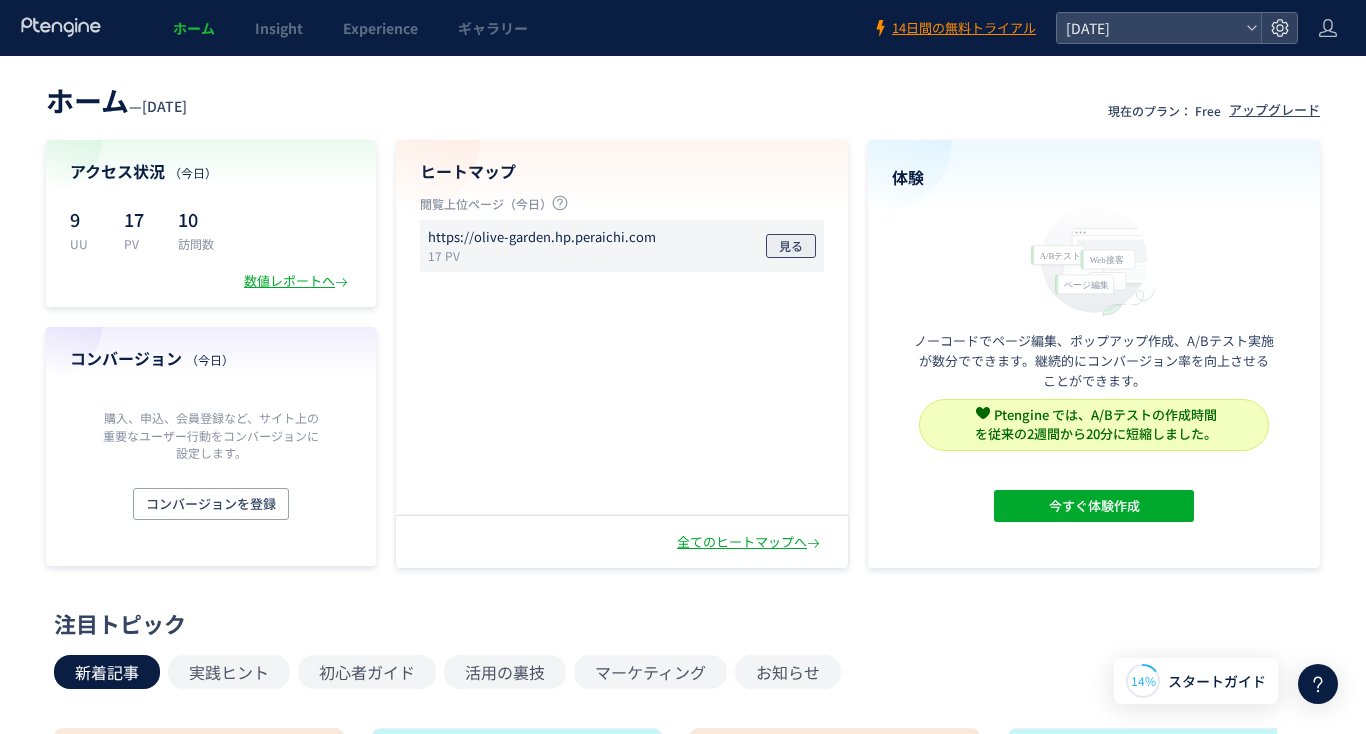 click on "見る" at bounding box center (791, 246) 